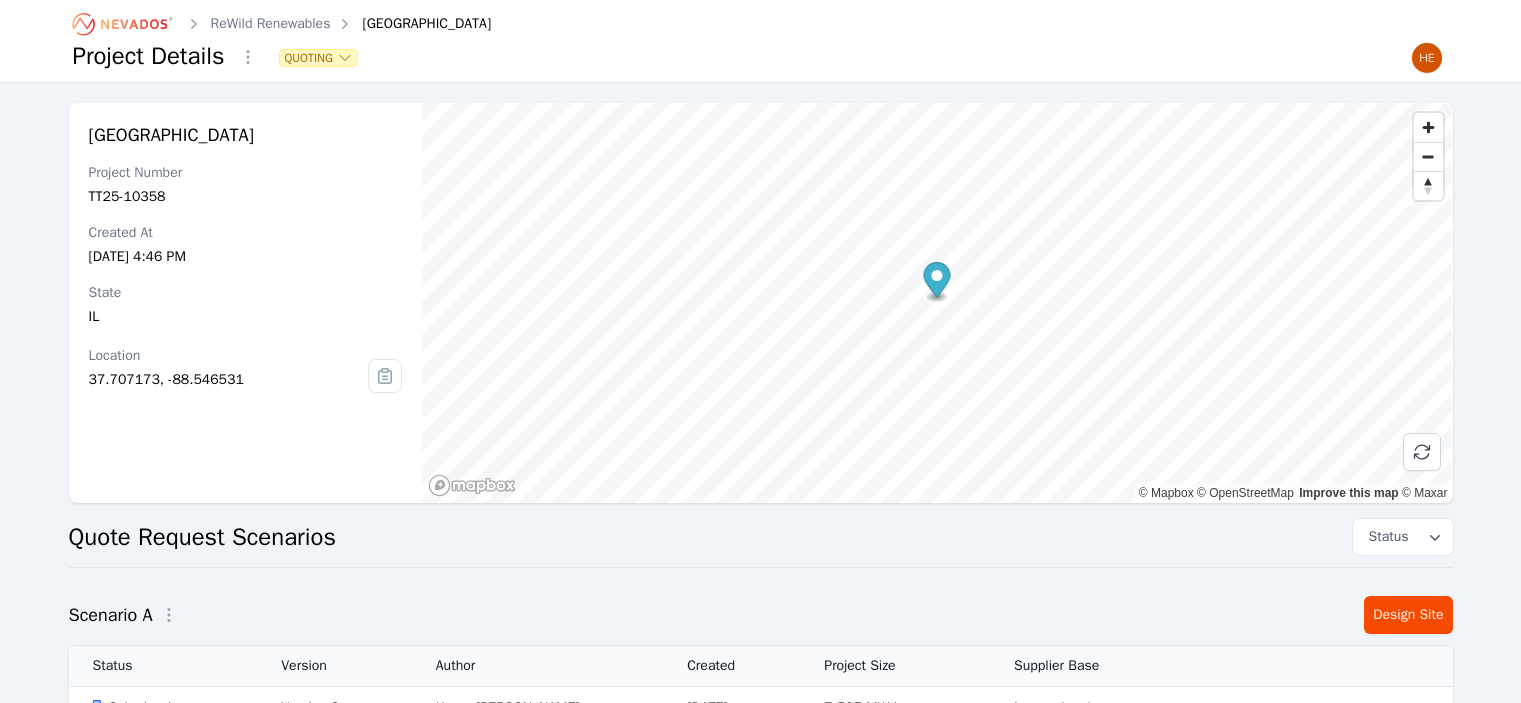 scroll, scrollTop: 182, scrollLeft: 0, axis: vertical 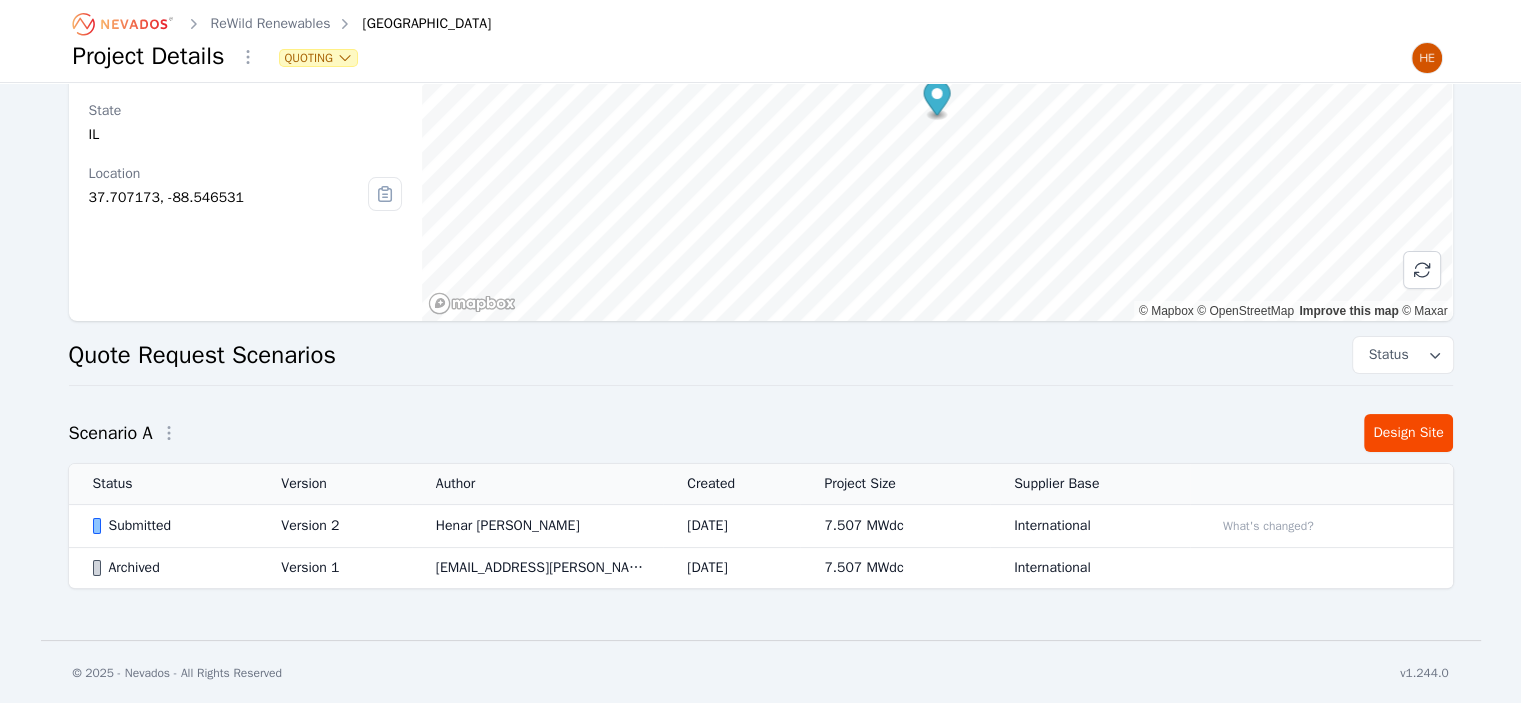 click 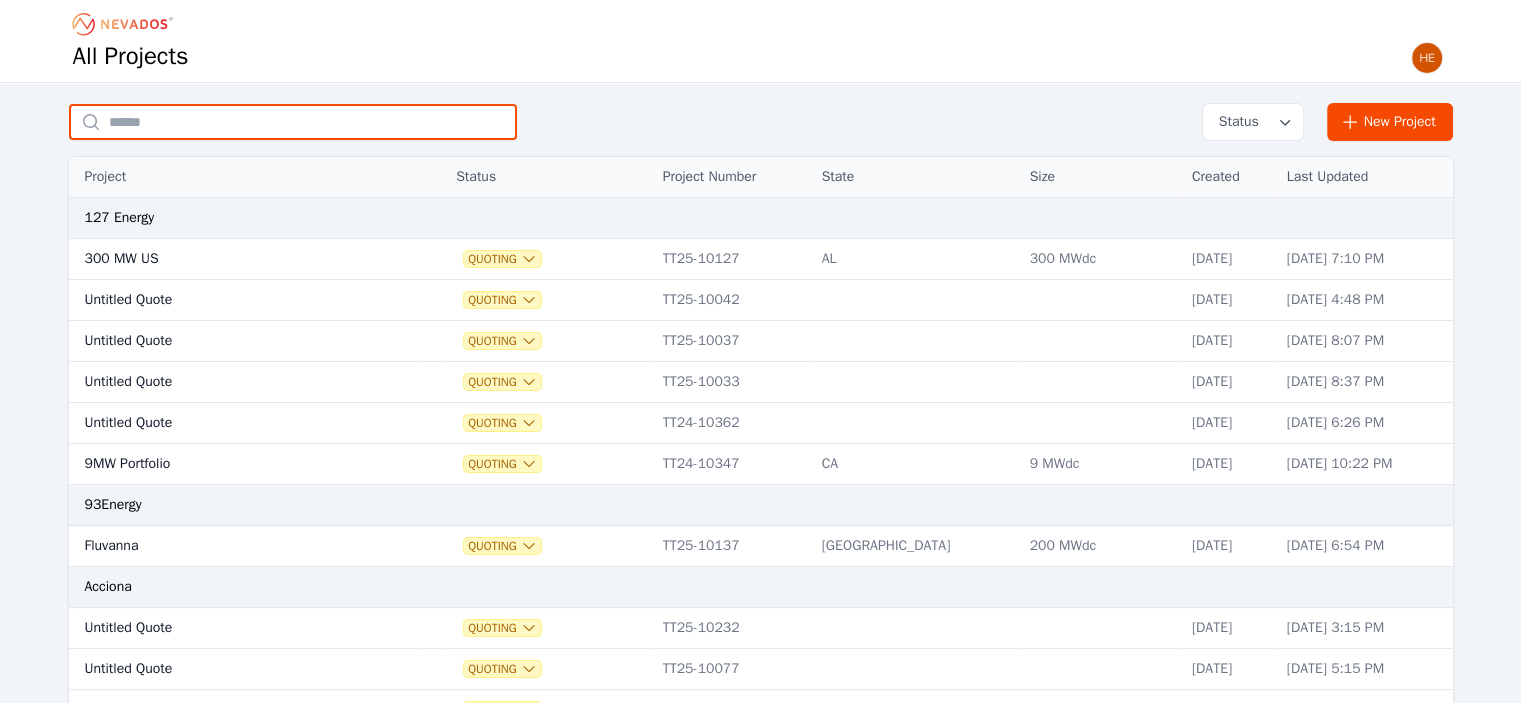 click at bounding box center (293, 122) 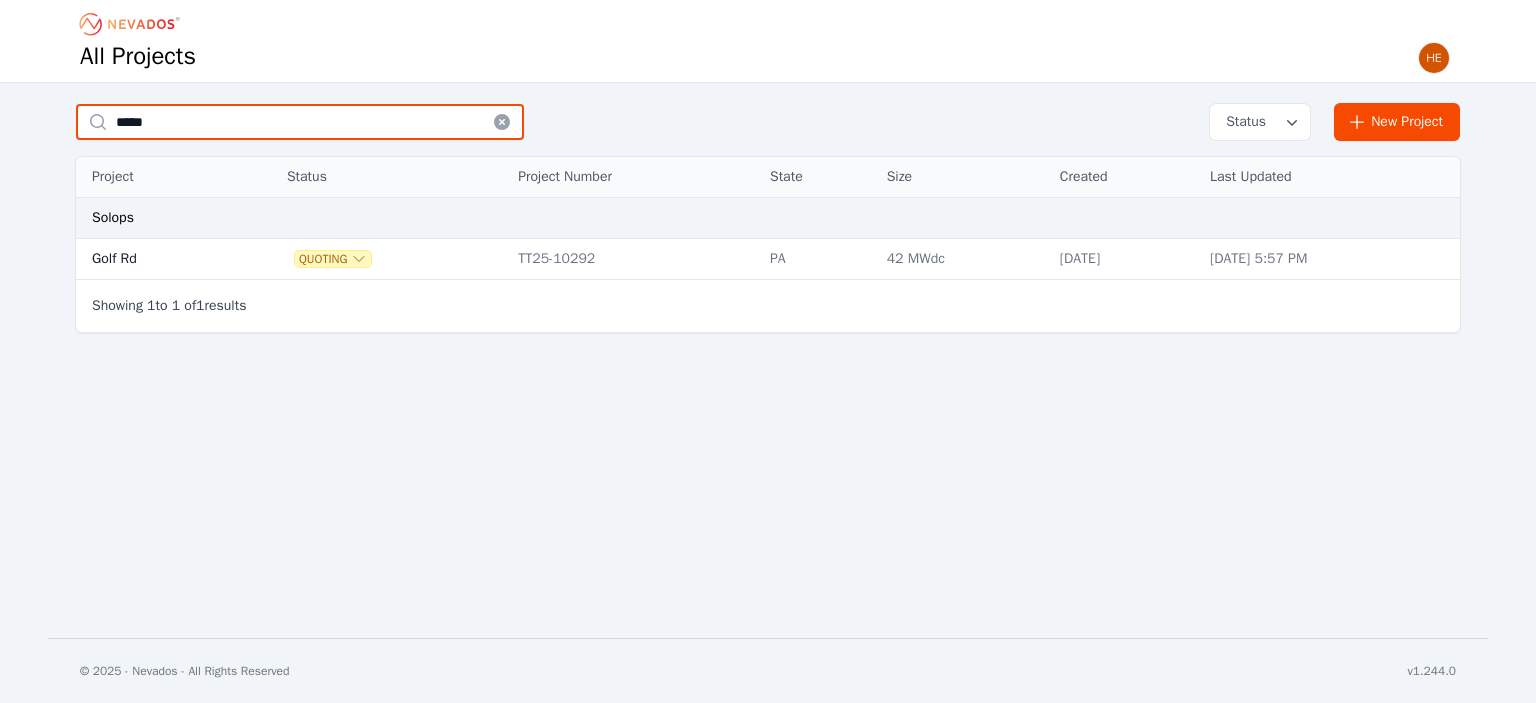 type on "****" 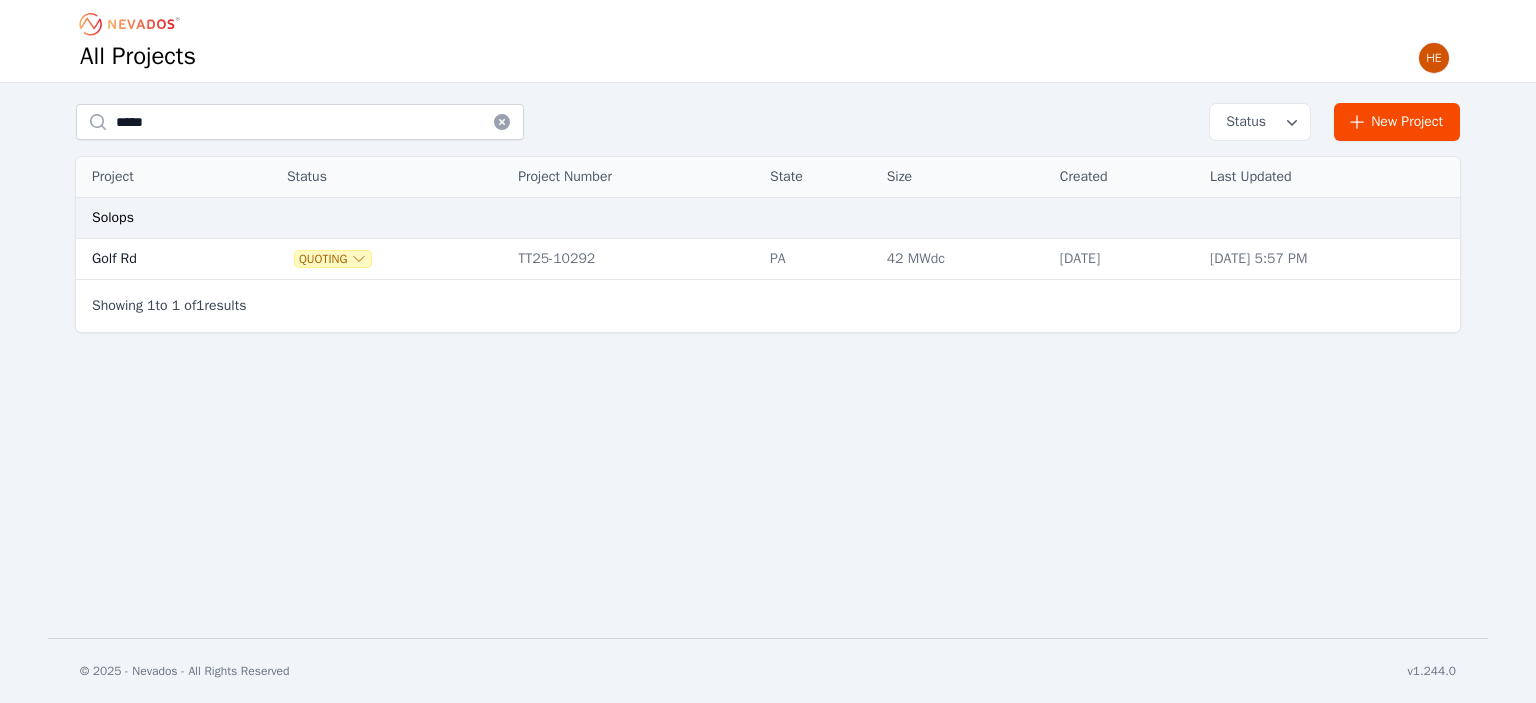 click on "Golf Rd" at bounding box center [154, 259] 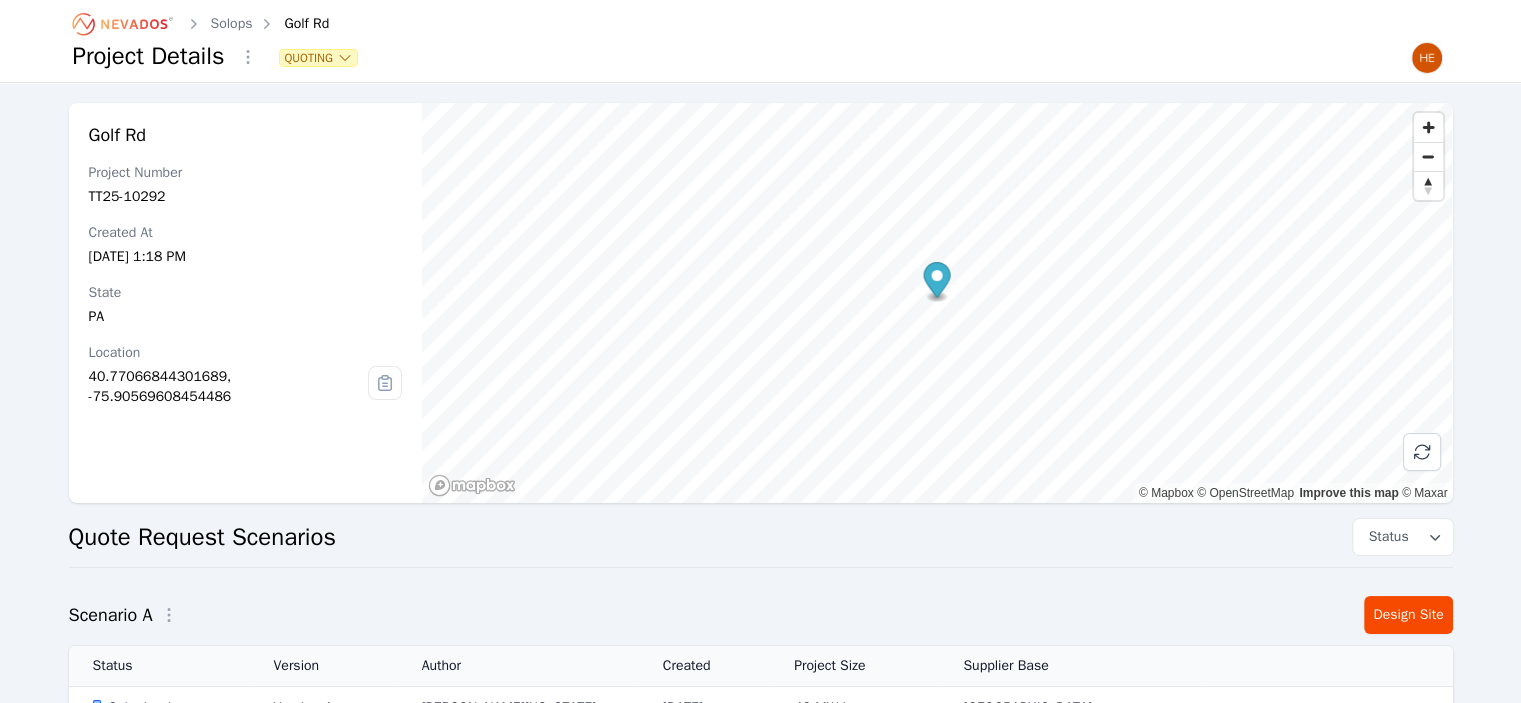 click on "Golf Rd Project Number TT25-10292 Created At Jun 16, 2025, 1:18 PM State PA Location 40.77066844301689, -75.90569608454486" at bounding box center (246, 303) 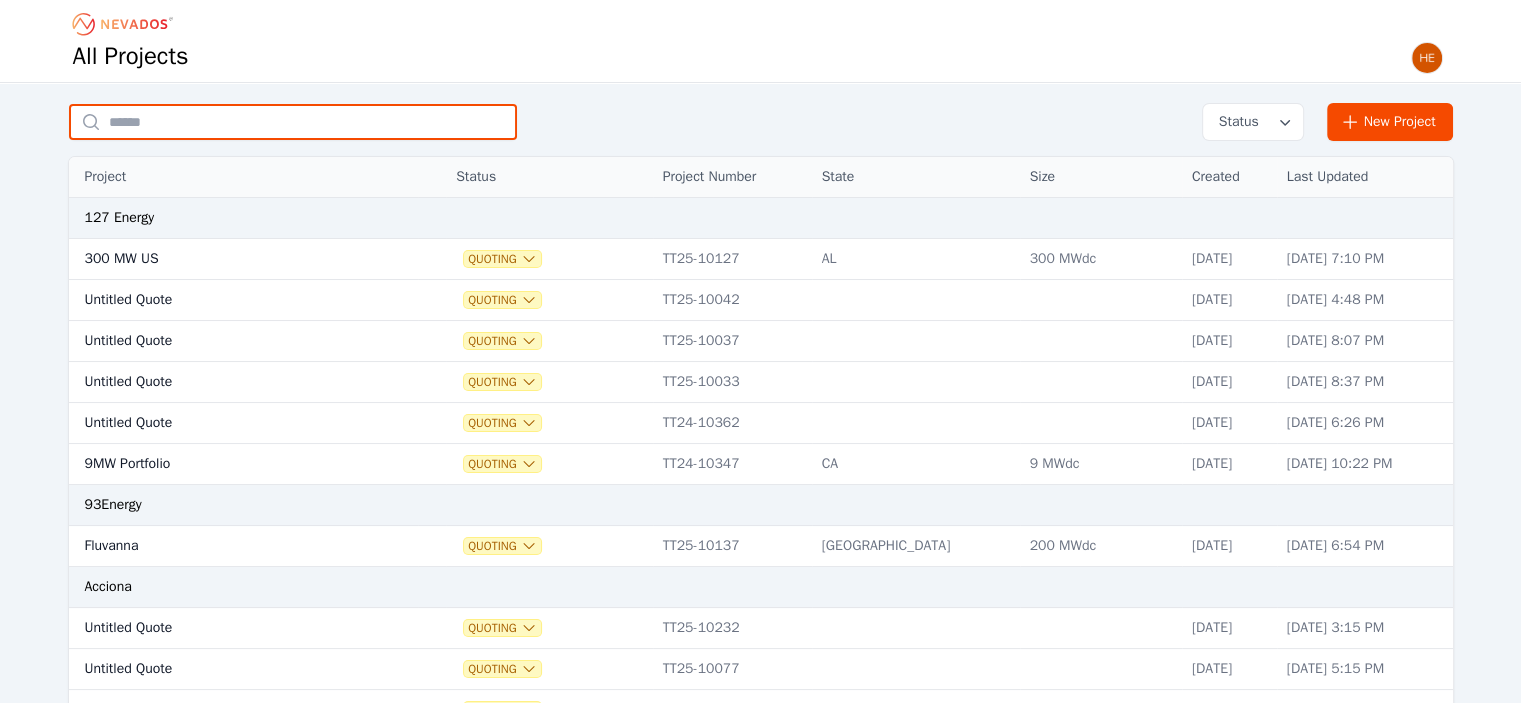 click at bounding box center (293, 122) 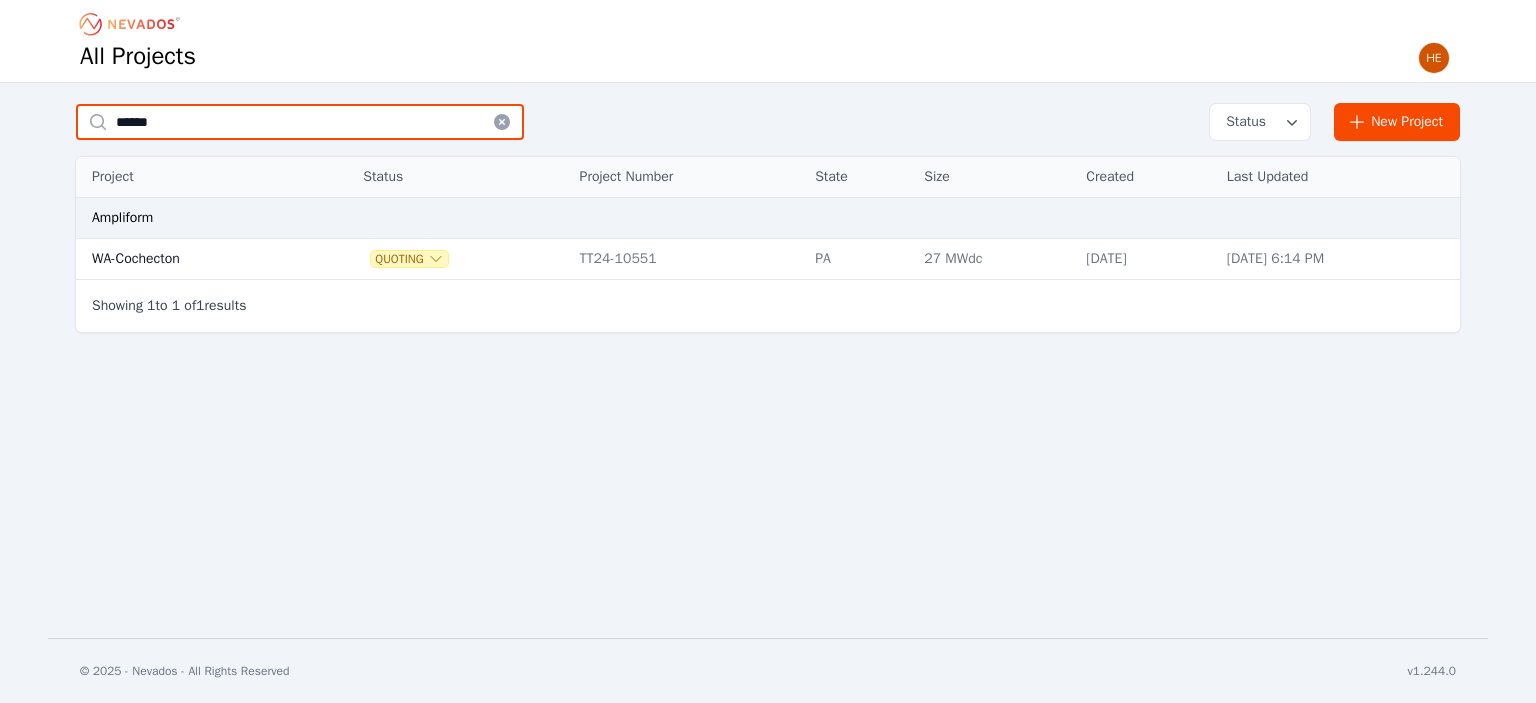 type on "******" 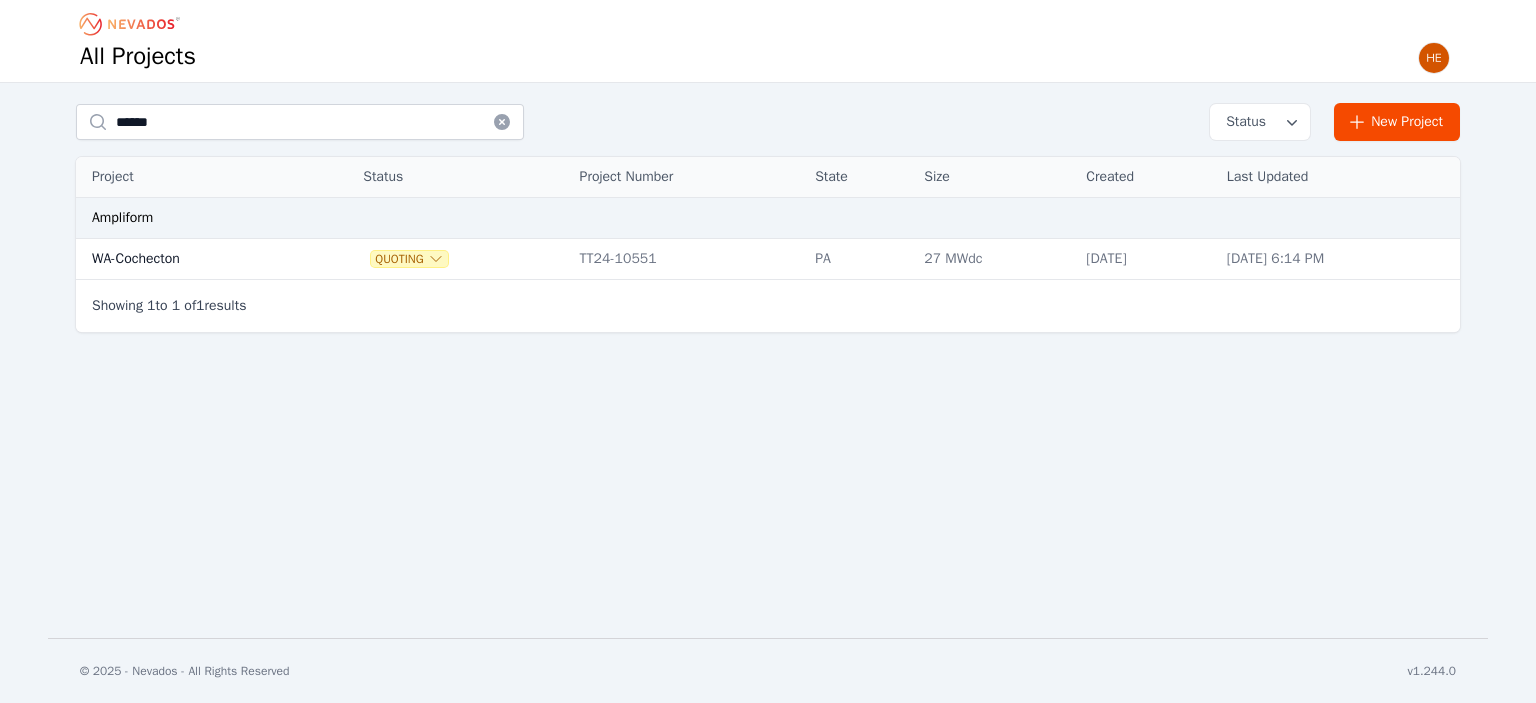 click on "WA-Cochecton" at bounding box center (194, 259) 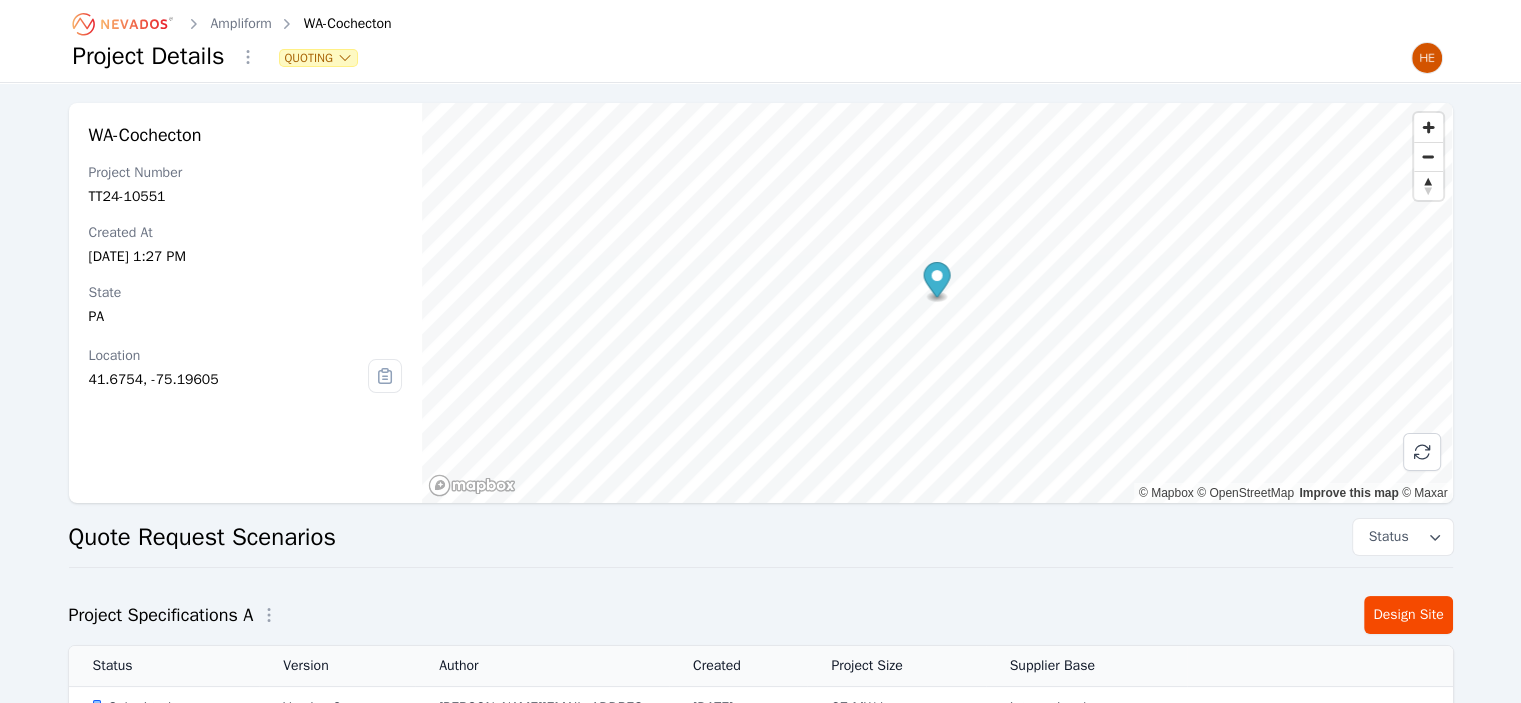 drag, startPoint x: 198, startPoint y: 435, endPoint x: 165, endPoint y: 415, distance: 38.587563 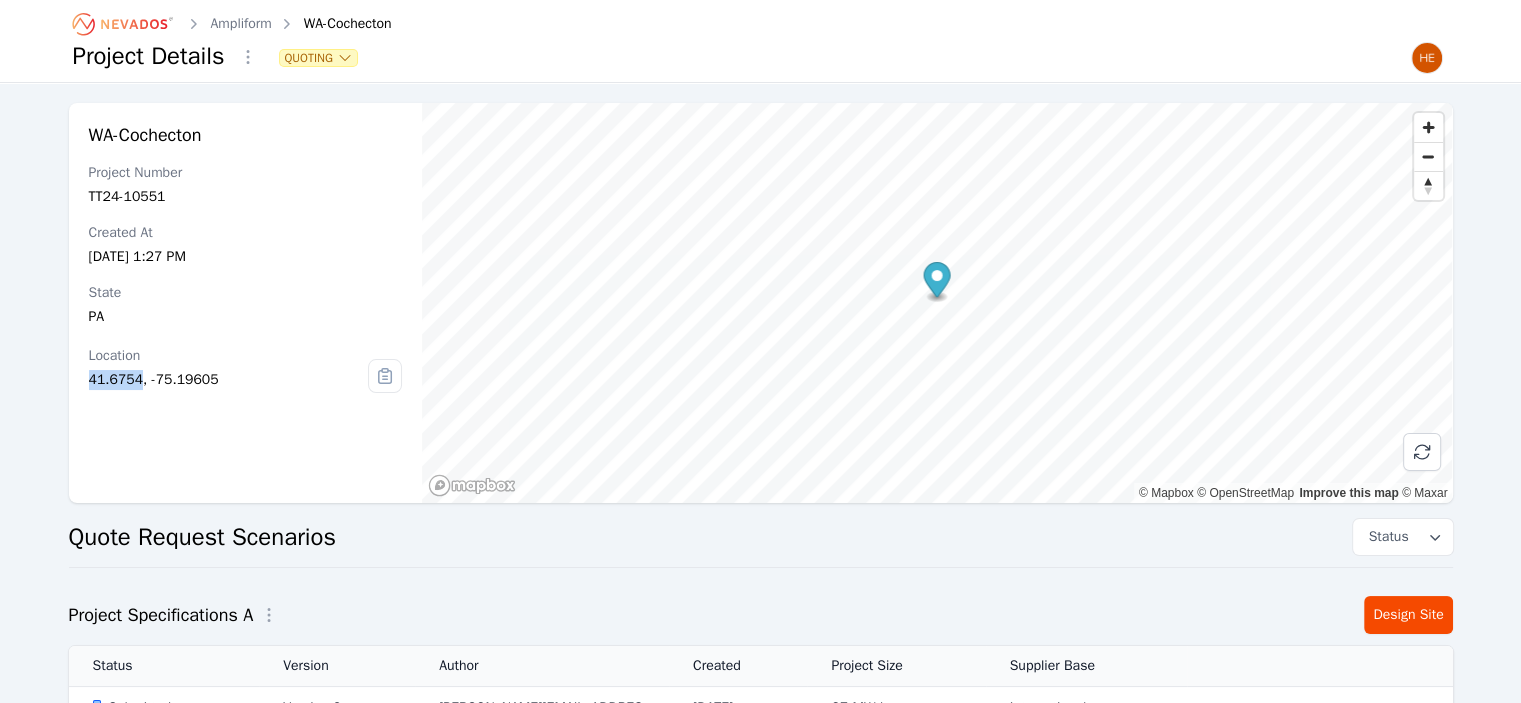 drag, startPoint x: 135, startPoint y: 378, endPoint x: 84, endPoint y: 378, distance: 51 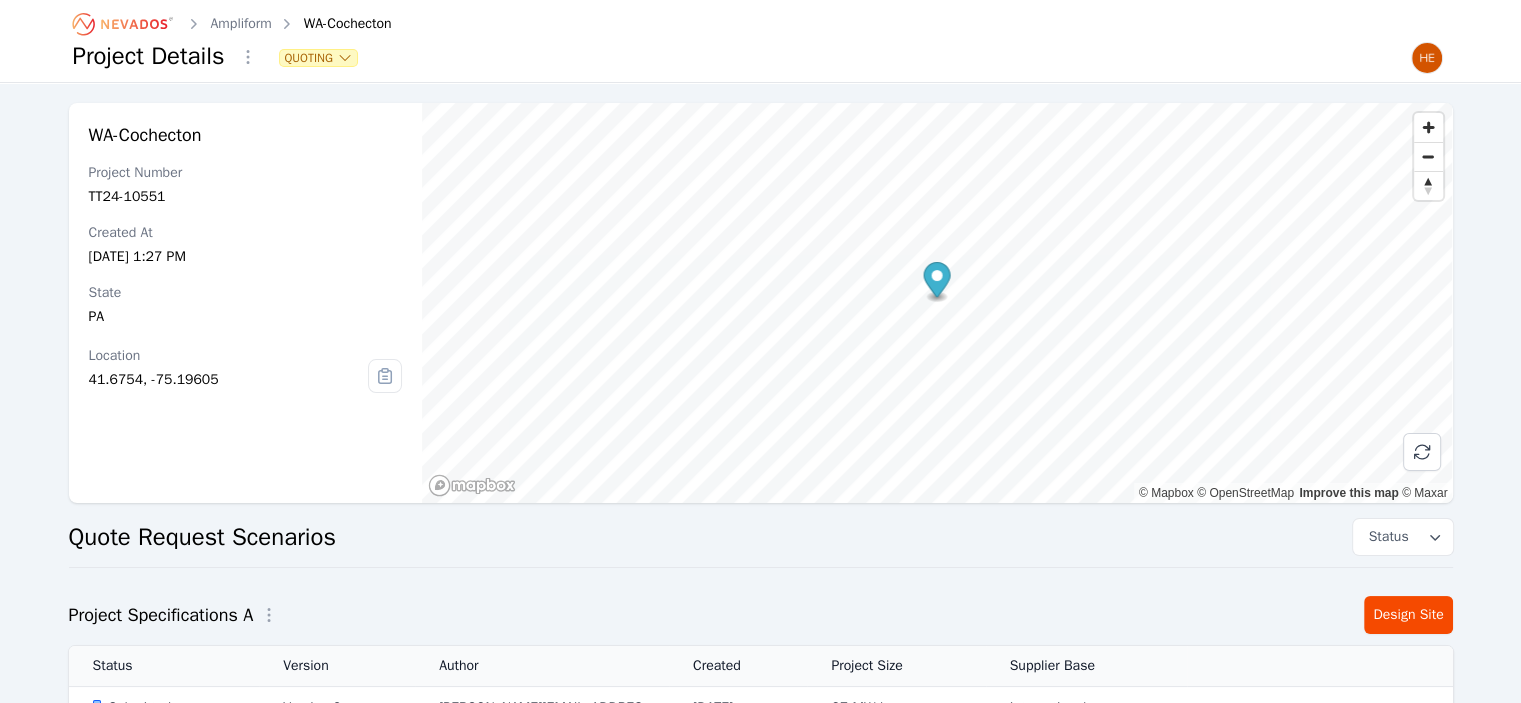 click on "41.6754, -75.19605" at bounding box center [229, 380] 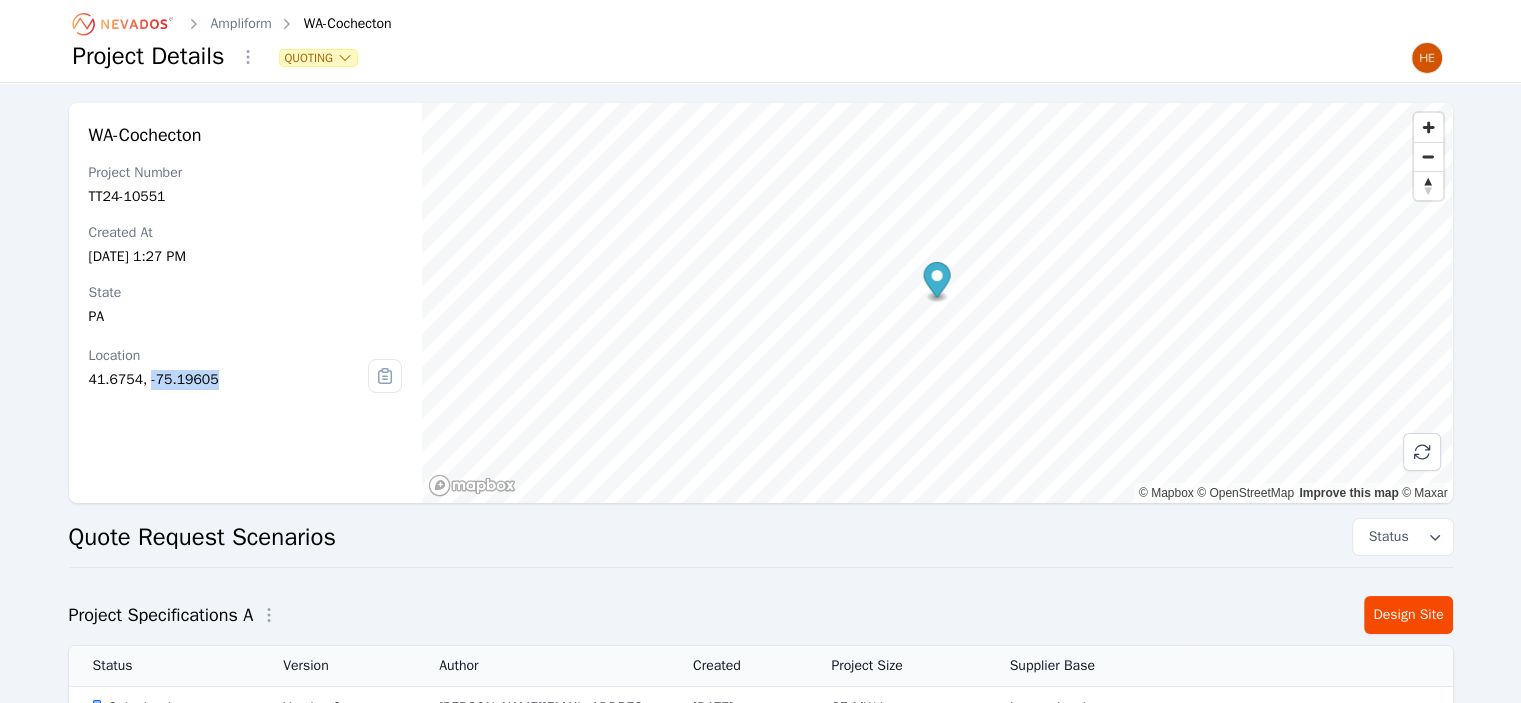 drag, startPoint x: 204, startPoint y: 379, endPoint x: 143, endPoint y: 380, distance: 61.008198 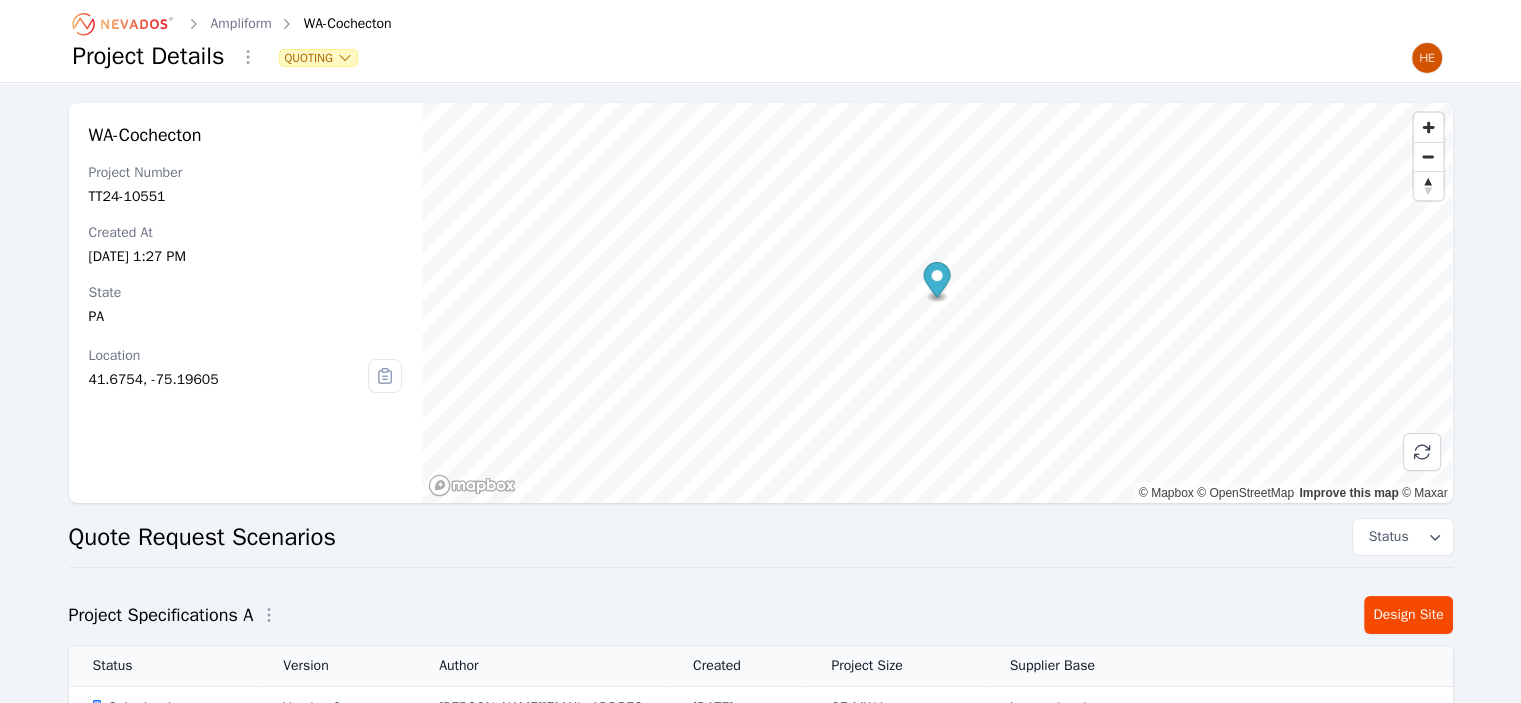 click on "WA-Cochecton Project Number TT24-10551 Created At Oct 12, 2024, 1:27 PM State PA Location 41.6754, -75.19605" at bounding box center (246, 303) 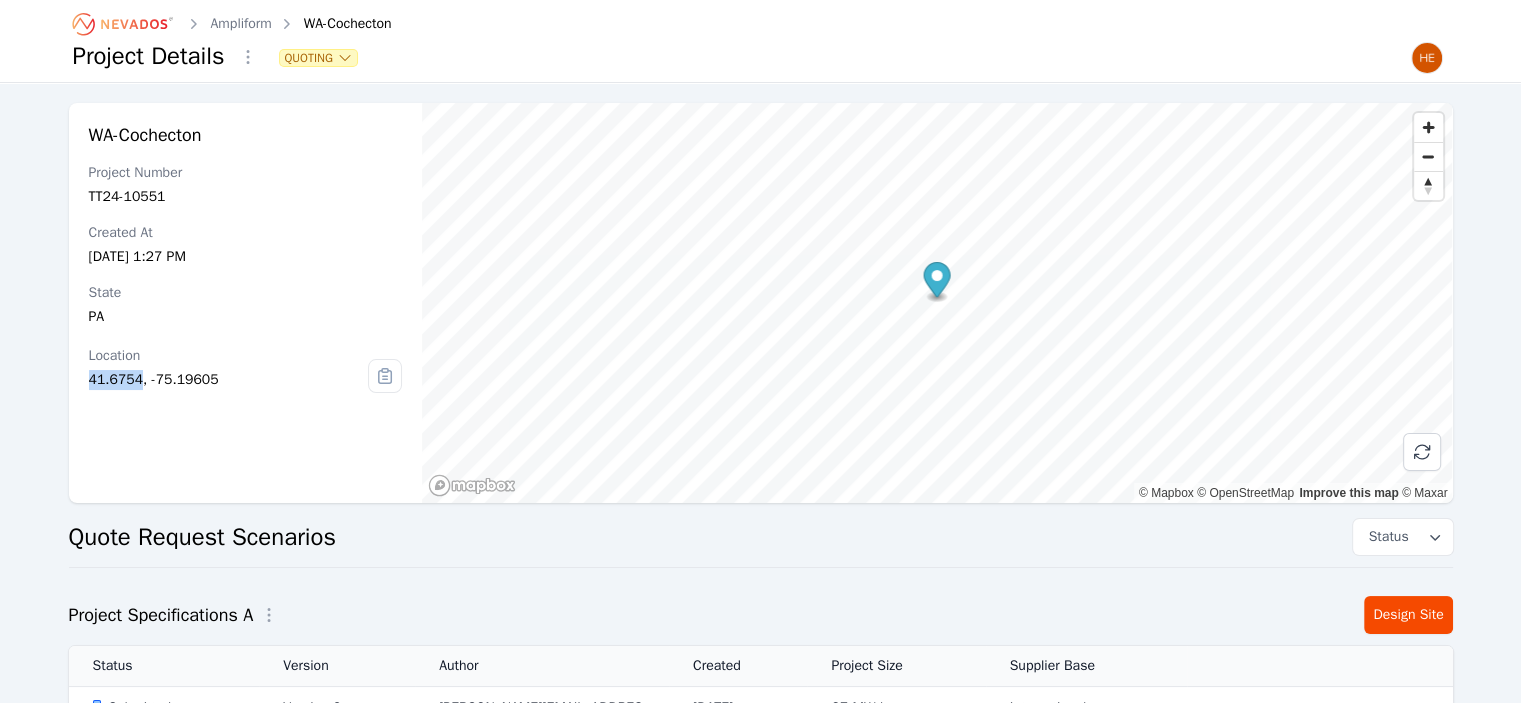 drag, startPoint x: 136, startPoint y: 379, endPoint x: 82, endPoint y: 377, distance: 54.037025 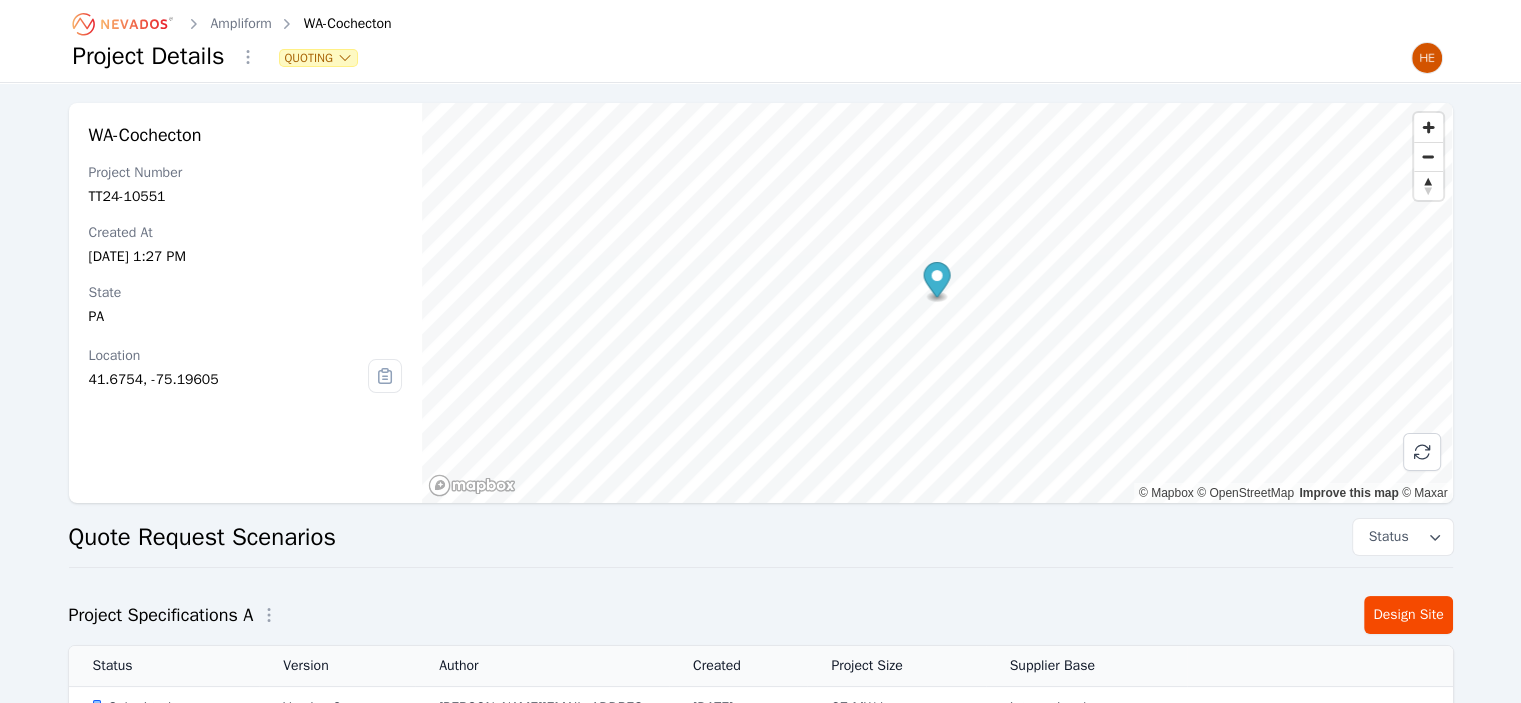 click on "Location 41.6754, -75.19605" at bounding box center [229, 368] 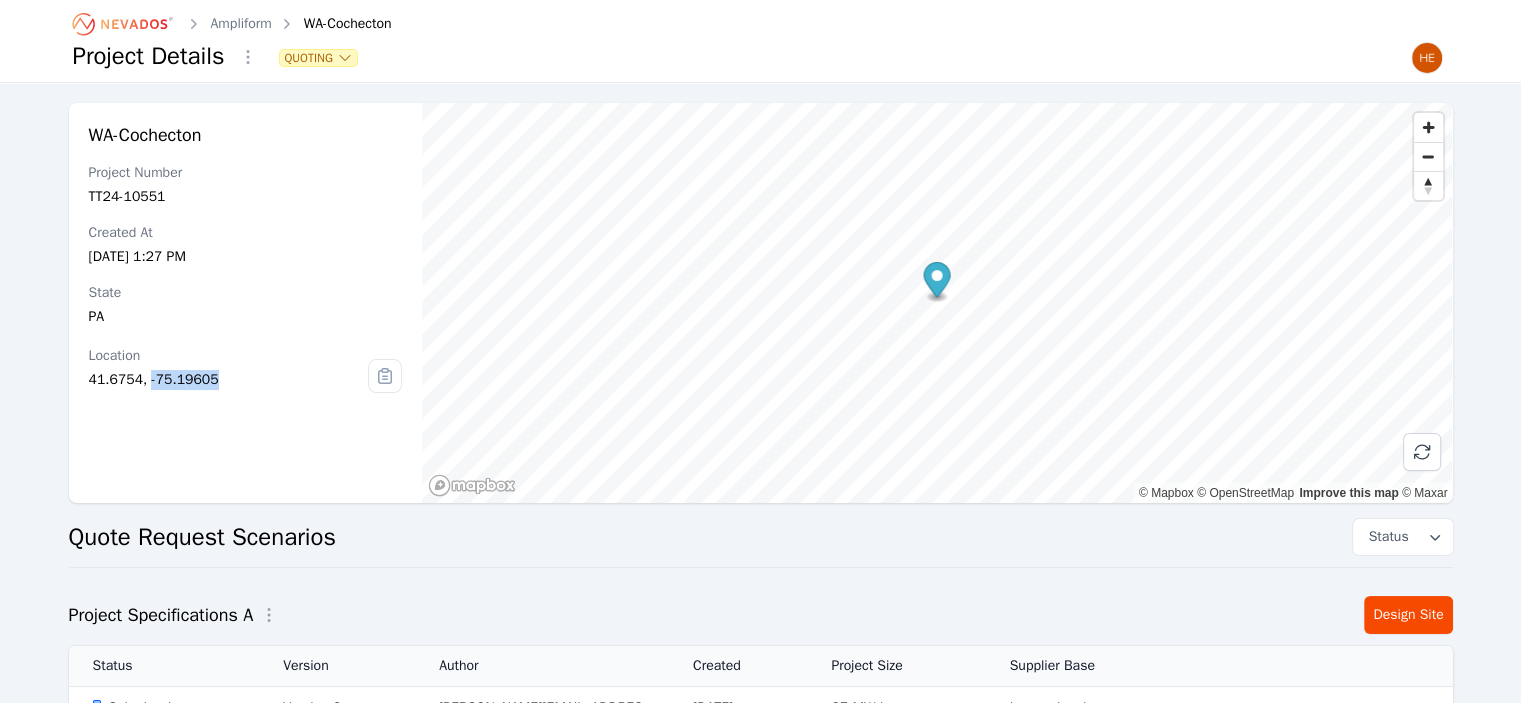 drag, startPoint x: 204, startPoint y: 380, endPoint x: 145, endPoint y: 384, distance: 59.135437 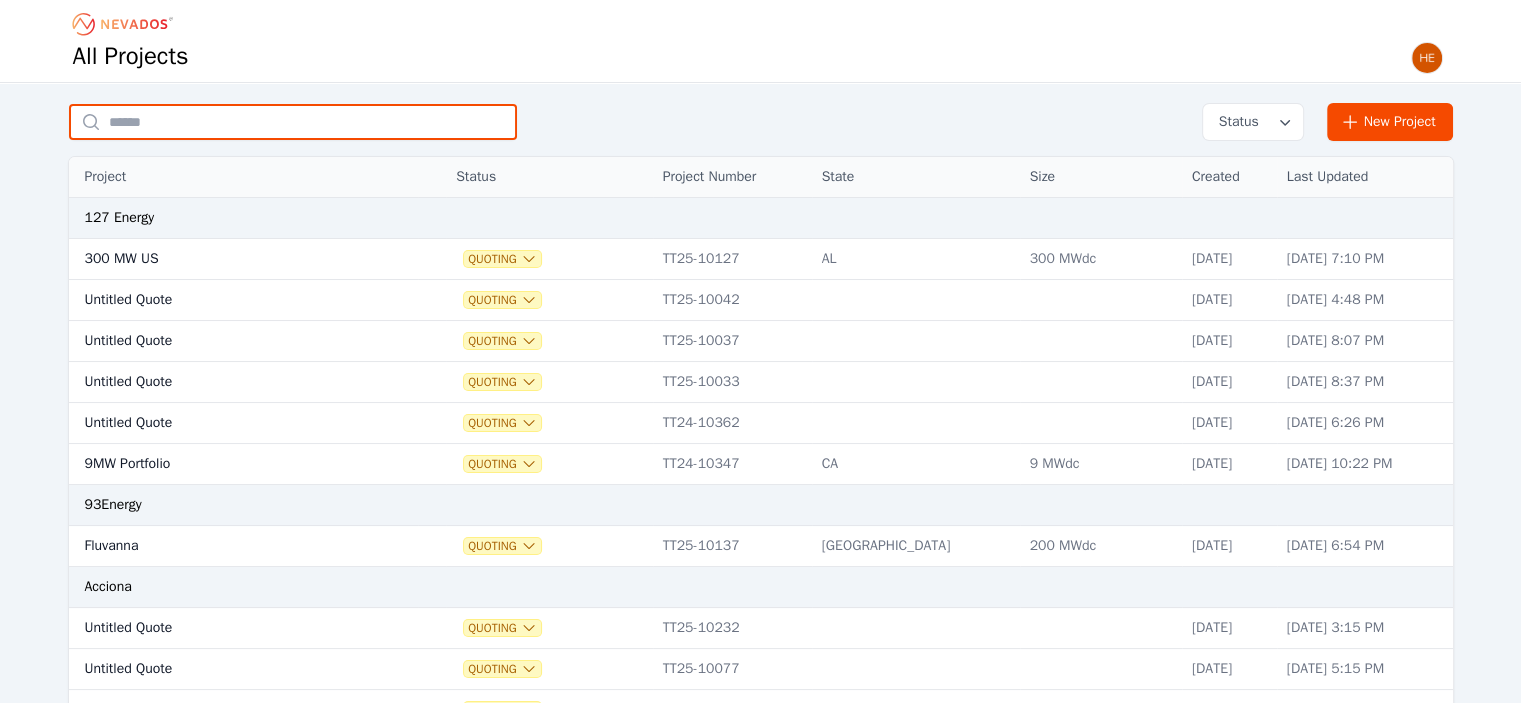 click at bounding box center [293, 122] 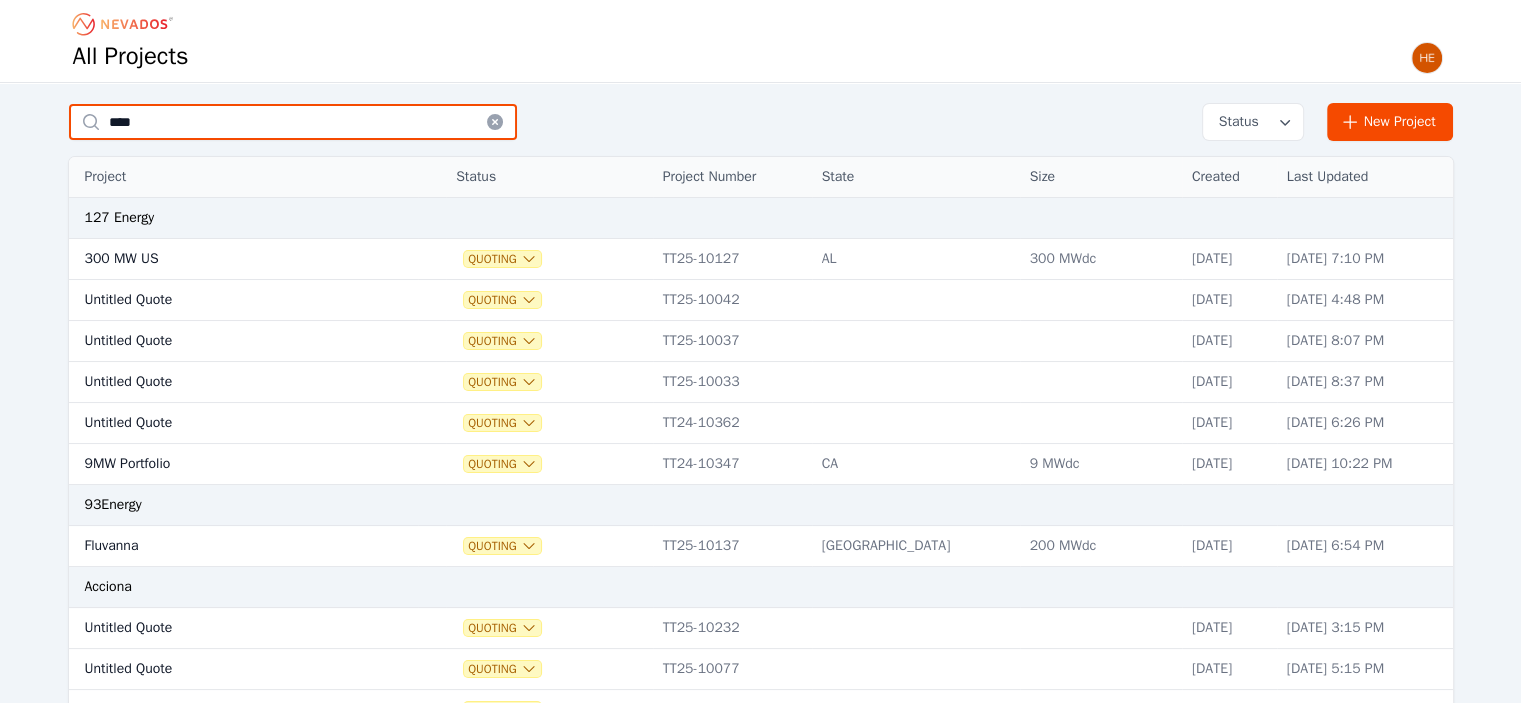 type on "****" 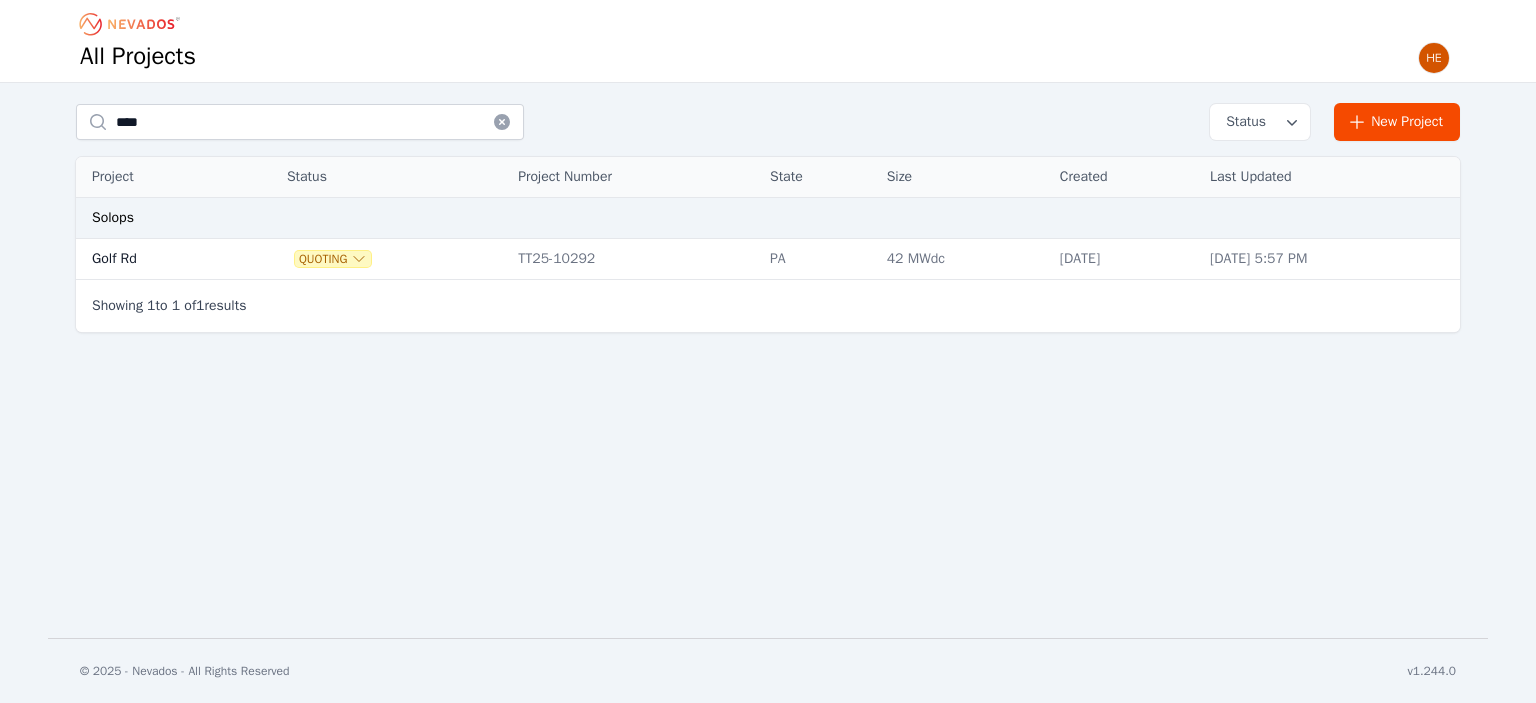 click on "Golf Rd" at bounding box center [154, 259] 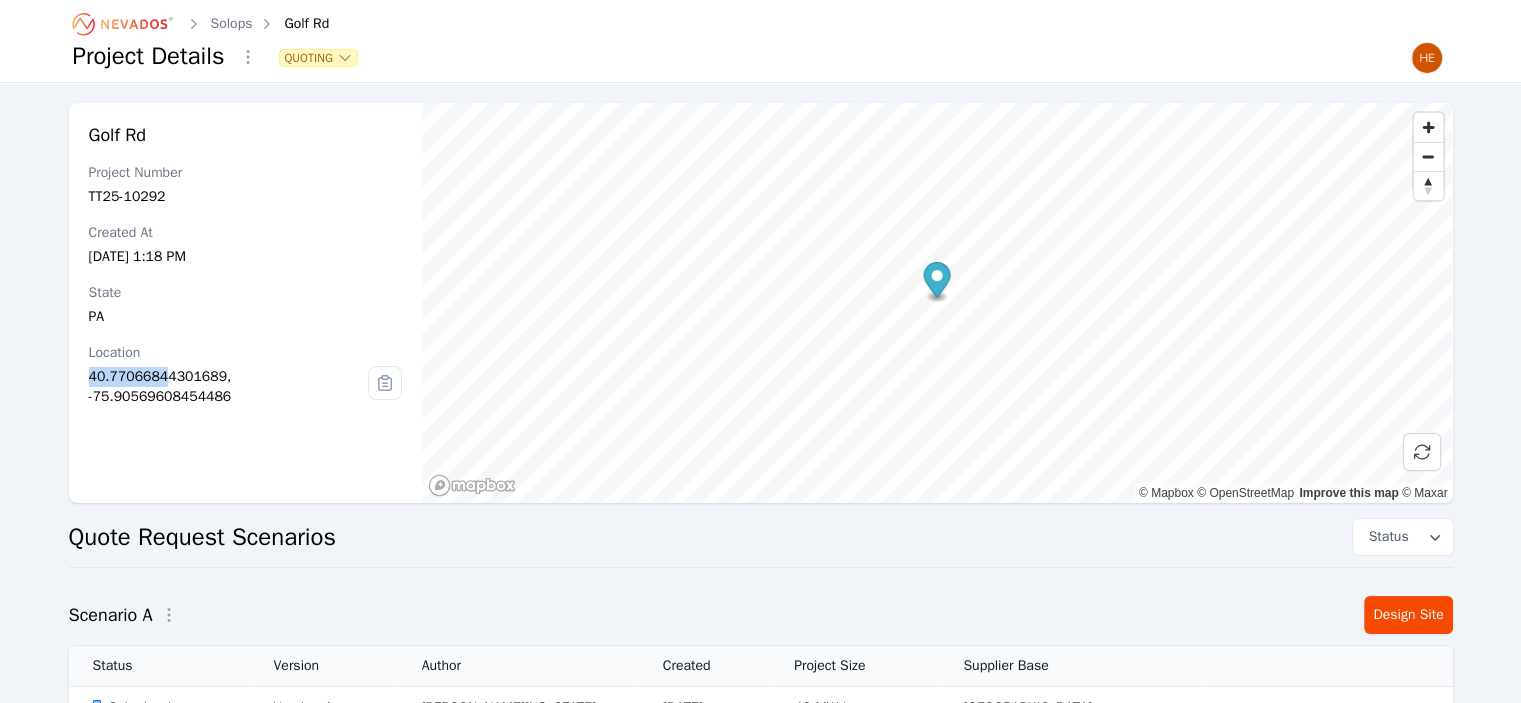drag, startPoint x: 157, startPoint y: 380, endPoint x: 87, endPoint y: 383, distance: 70.064255 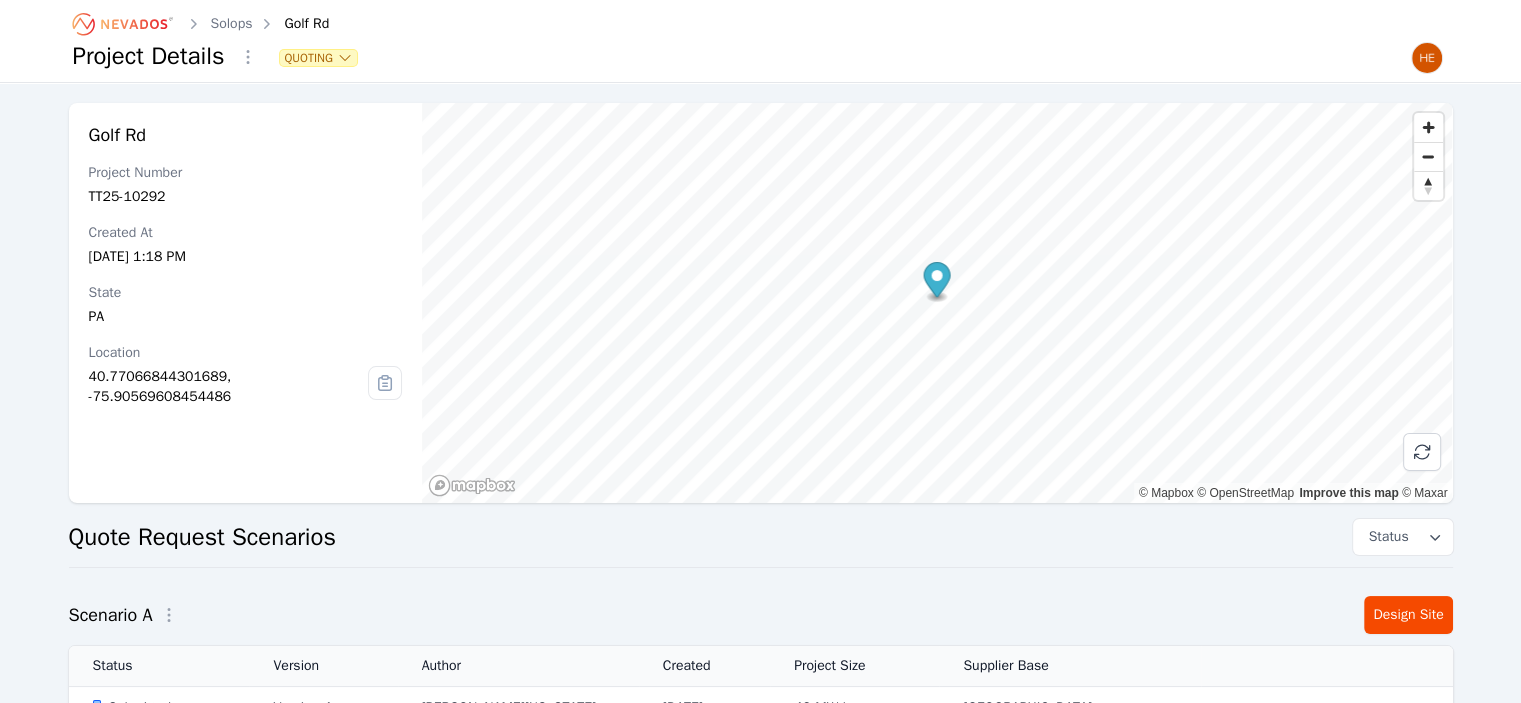 click on "Golf Rd Project Number TT25-10292 Created At Jun 16, 2025, 1:18 PM State PA Location 40.77066844301689, -75.90569608454486" at bounding box center [246, 303] 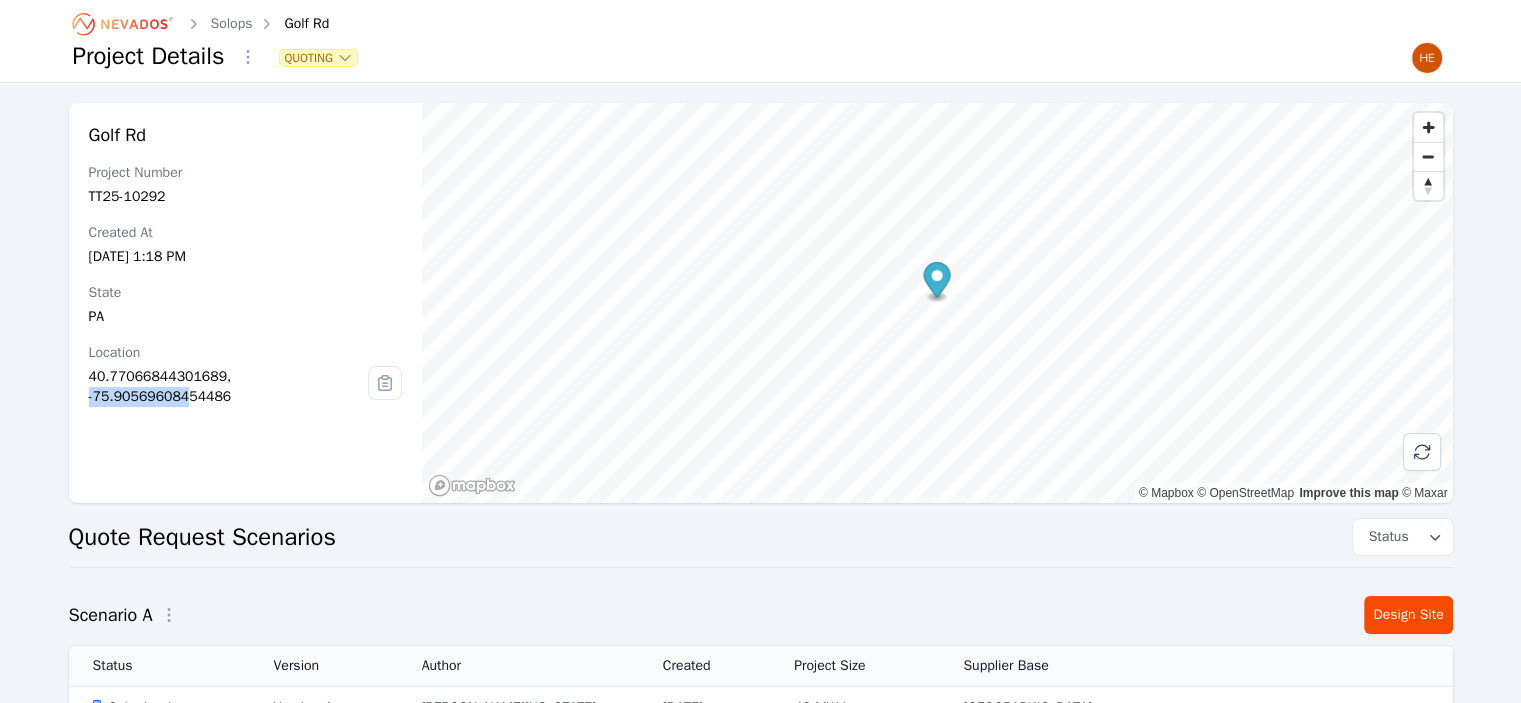 drag, startPoint x: 215, startPoint y: 378, endPoint x: 311, endPoint y: 380, distance: 96.02083 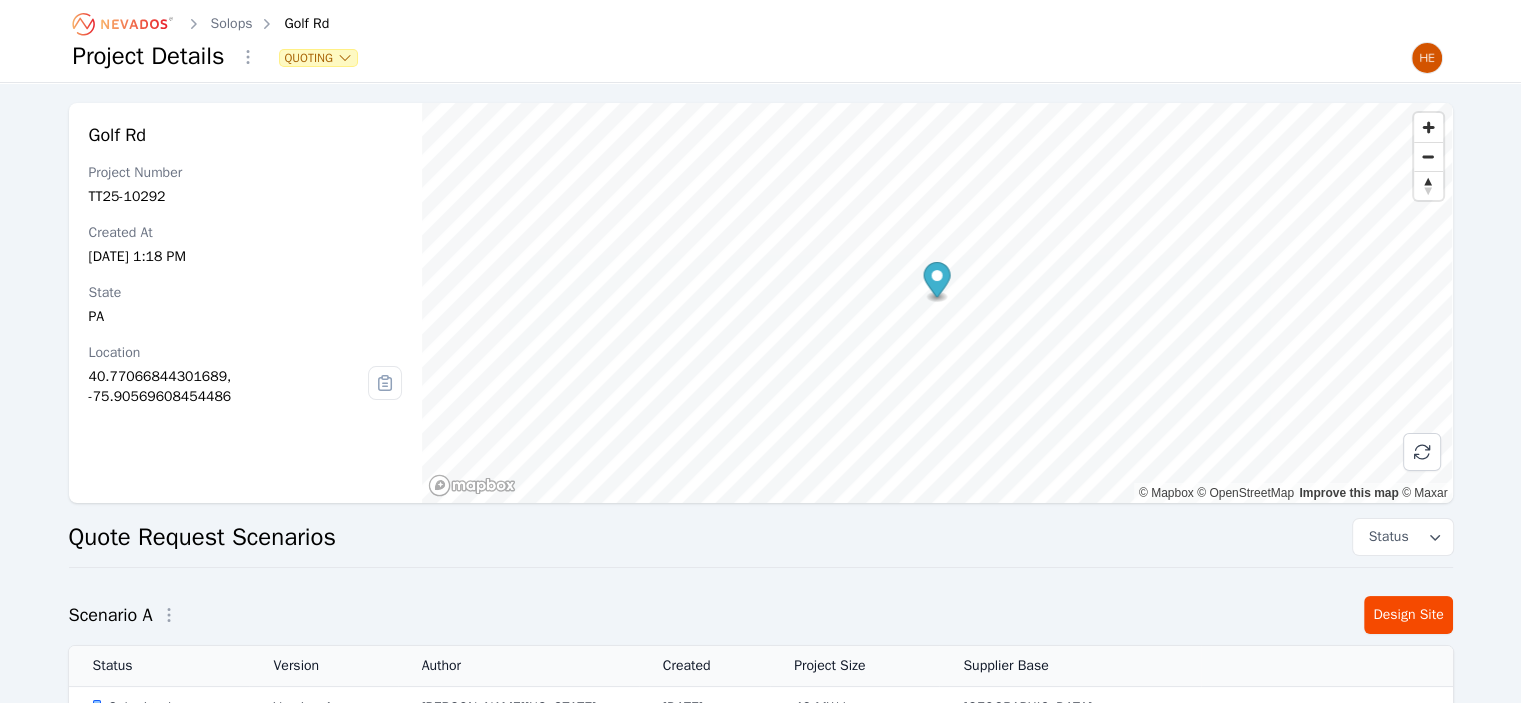 click on "Golf Rd Project Number TT25-10292 Created At Jun 16, 2025, 1:18 PM State PA Location 40.77066844301689, -75.90569608454486" at bounding box center (246, 303) 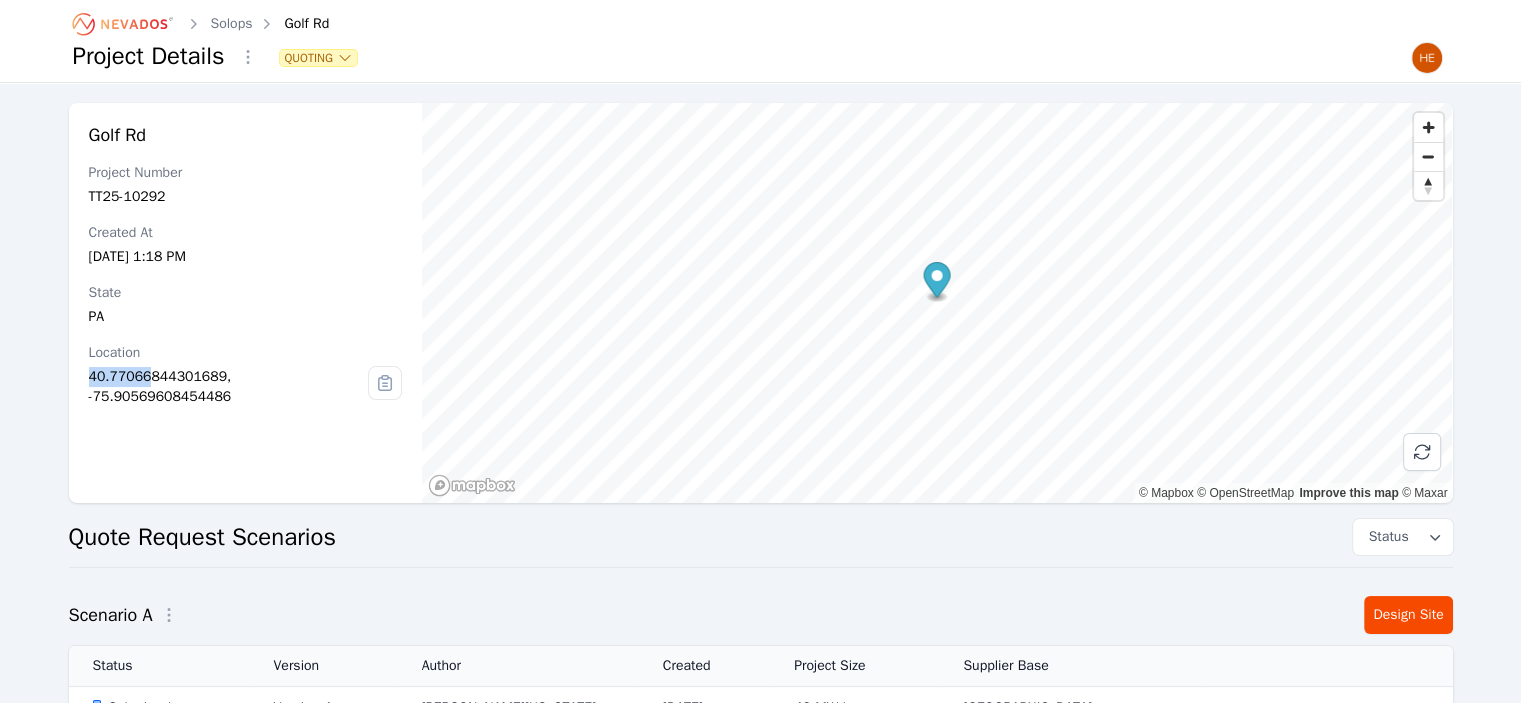 drag, startPoint x: 143, startPoint y: 379, endPoint x: 92, endPoint y: 379, distance: 51 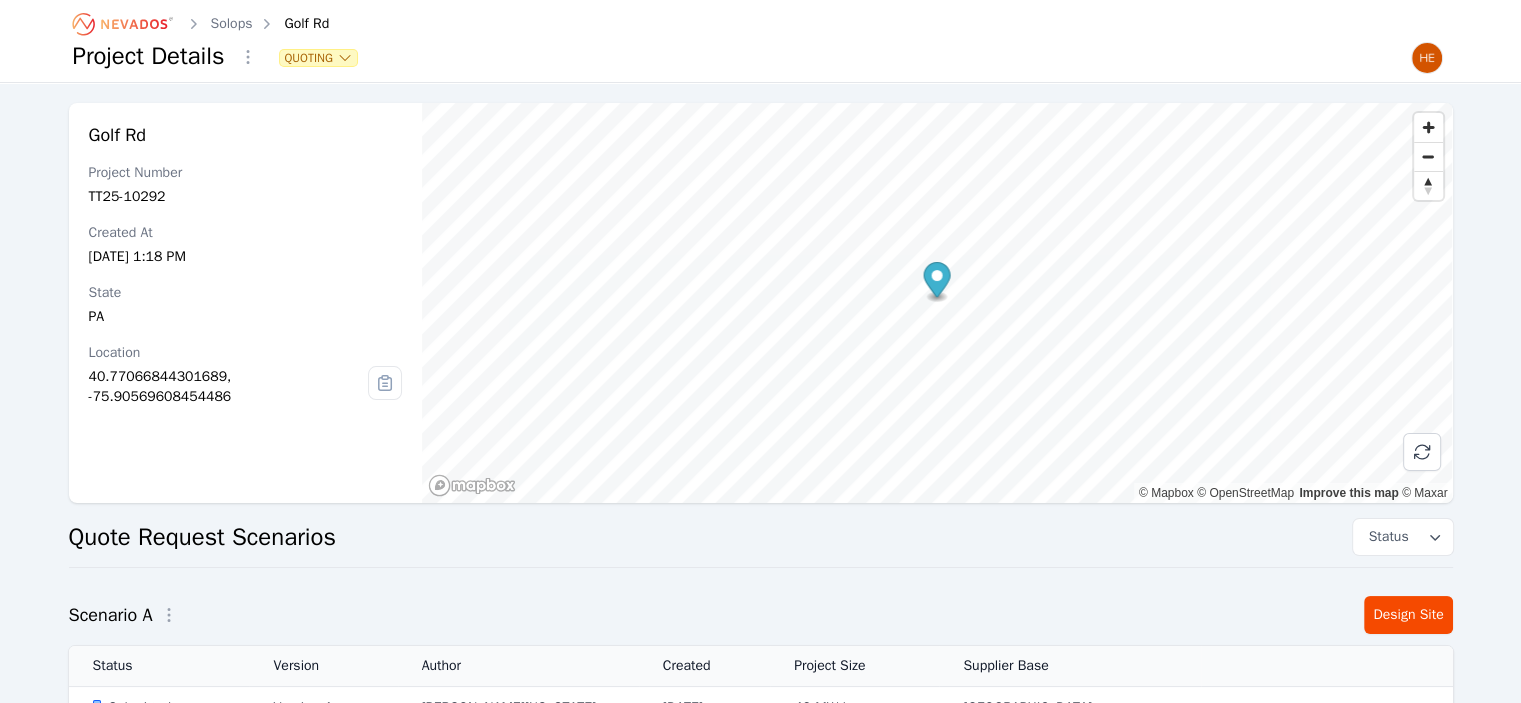click on "Golf Rd Project Number TT25-10292 Created At Jun 16, 2025, 1:18 PM State PA Location 40.77066844301689, -75.90569608454486" at bounding box center (246, 303) 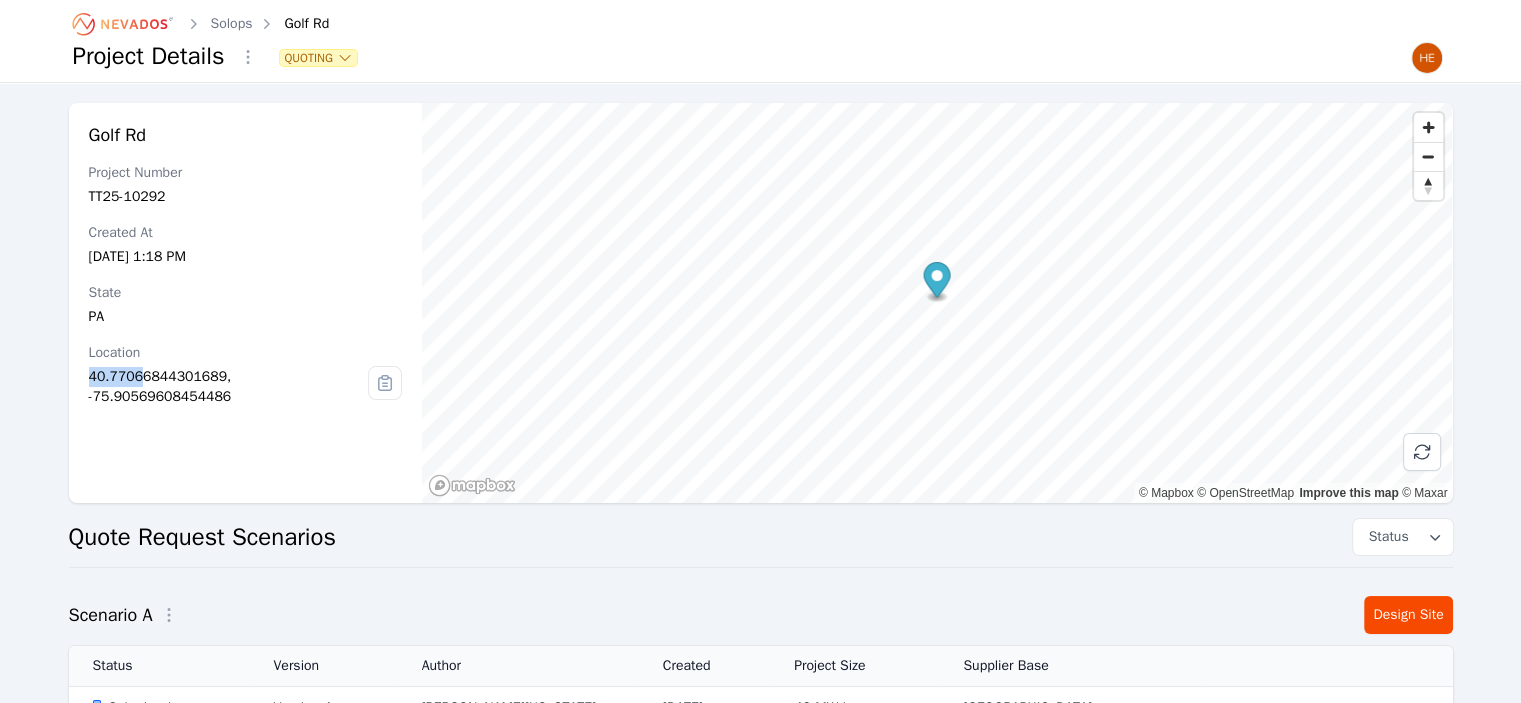 drag, startPoint x: 134, startPoint y: 381, endPoint x: 92, endPoint y: 375, distance: 42.426407 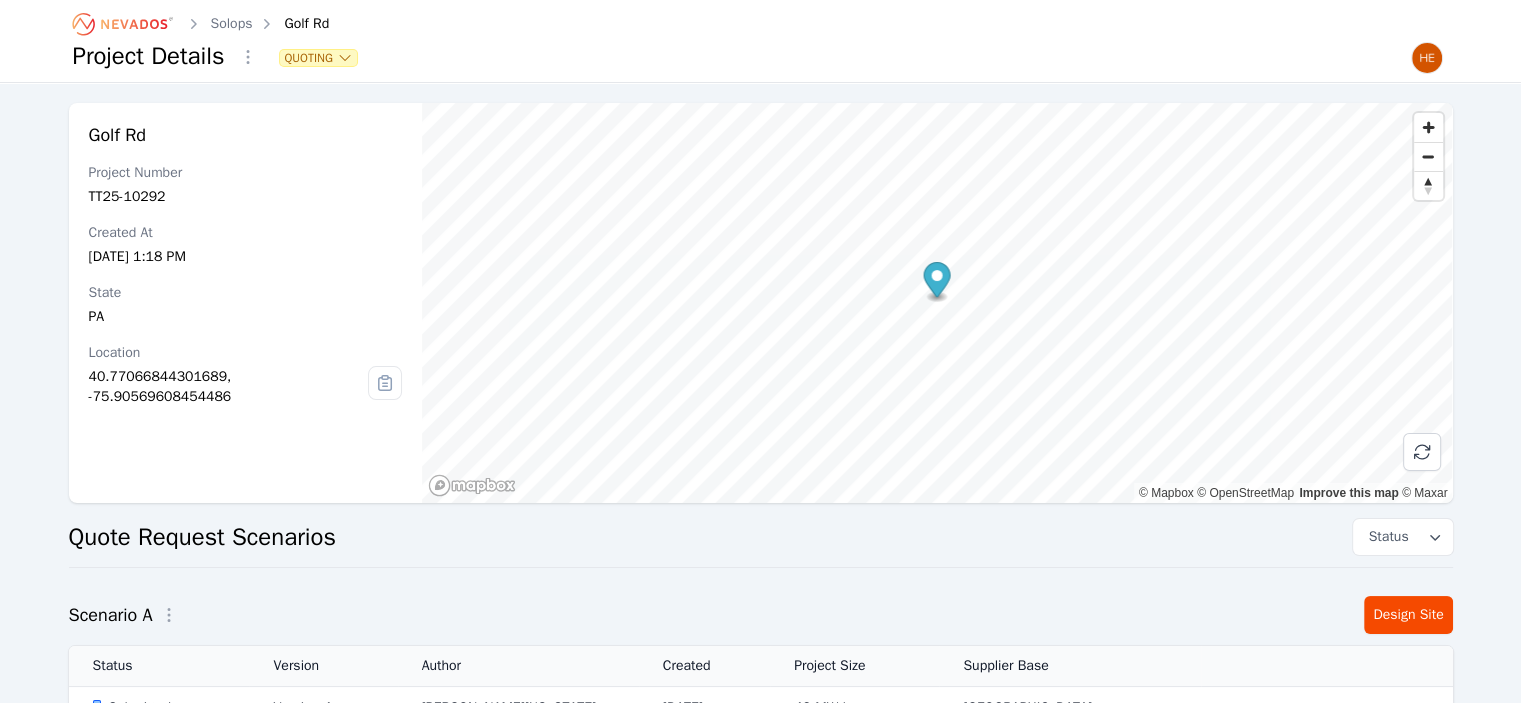 click on "40.77066844301689, -75.90569608454486" at bounding box center (229, 387) 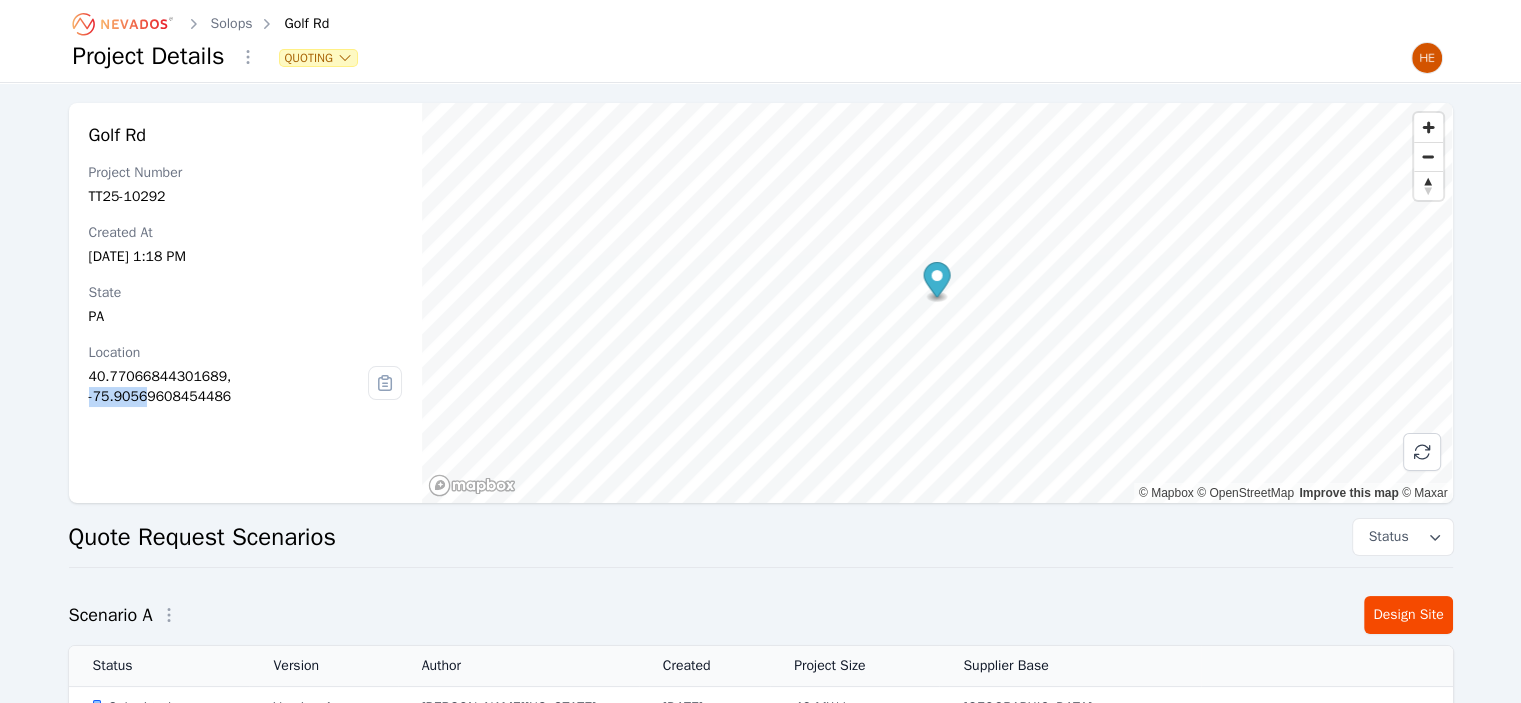 drag, startPoint x: 219, startPoint y: 377, endPoint x: 272, endPoint y: 392, distance: 55.081757 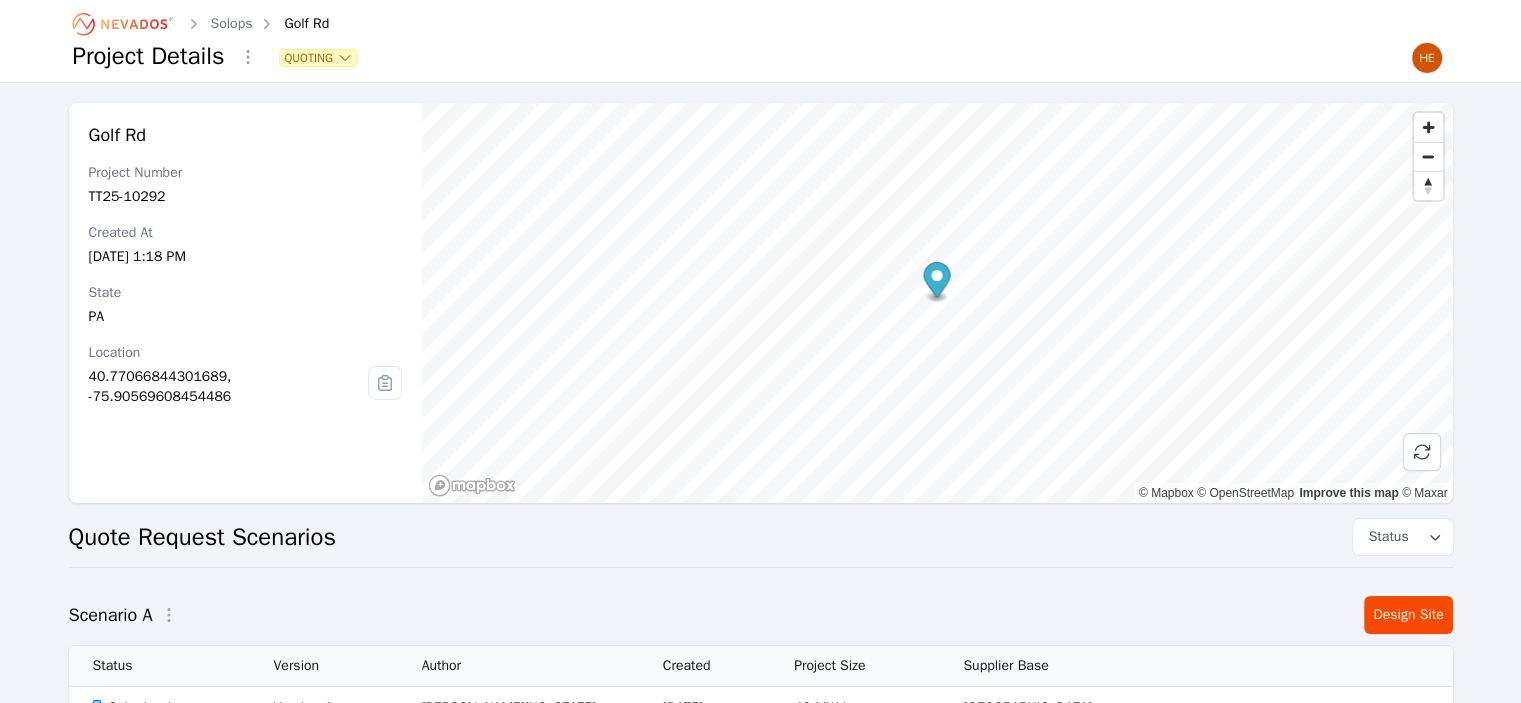 click on "Golf Rd Project Number TT25-10292 Created At Jun 16, 2025, 1:18 PM State PA Location 40.77066844301689, -75.90569608454486" at bounding box center [246, 303] 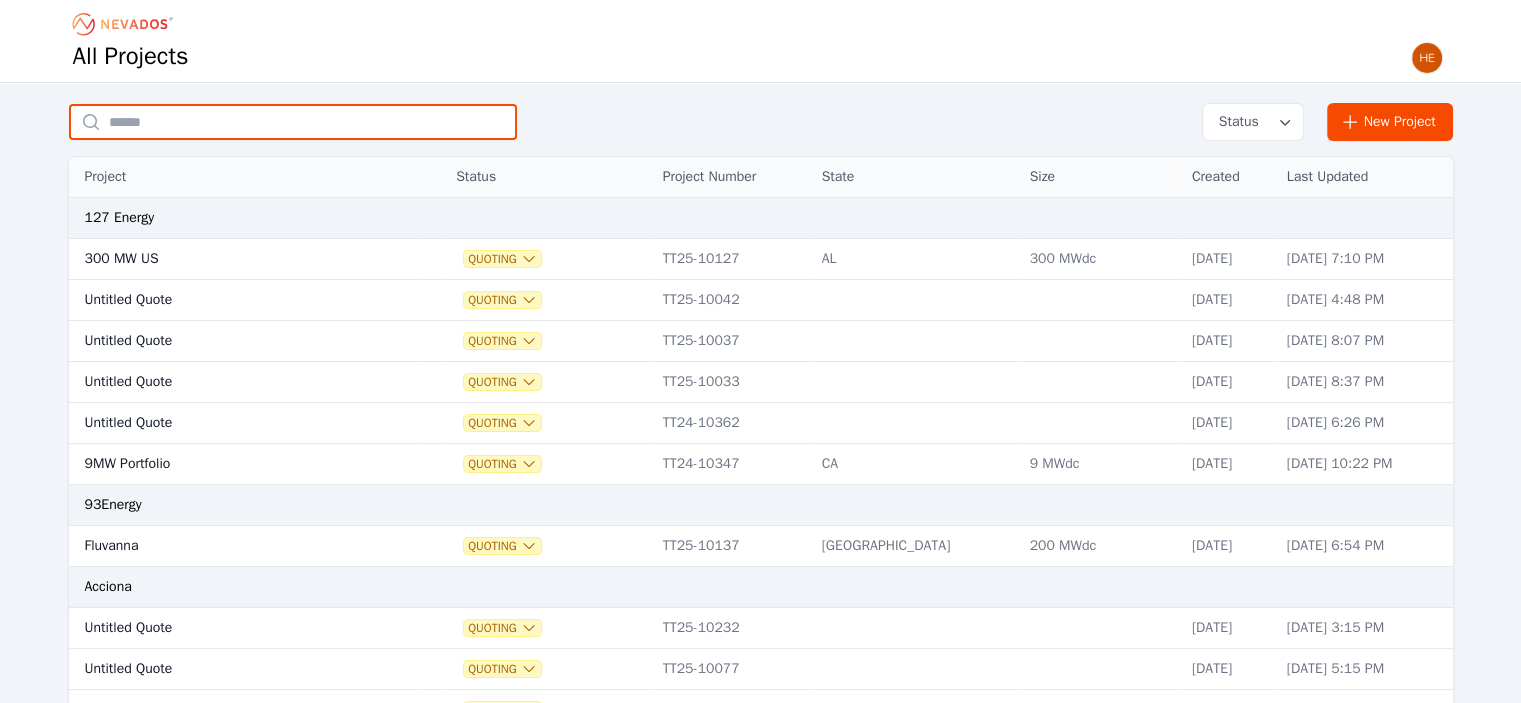 click at bounding box center [293, 122] 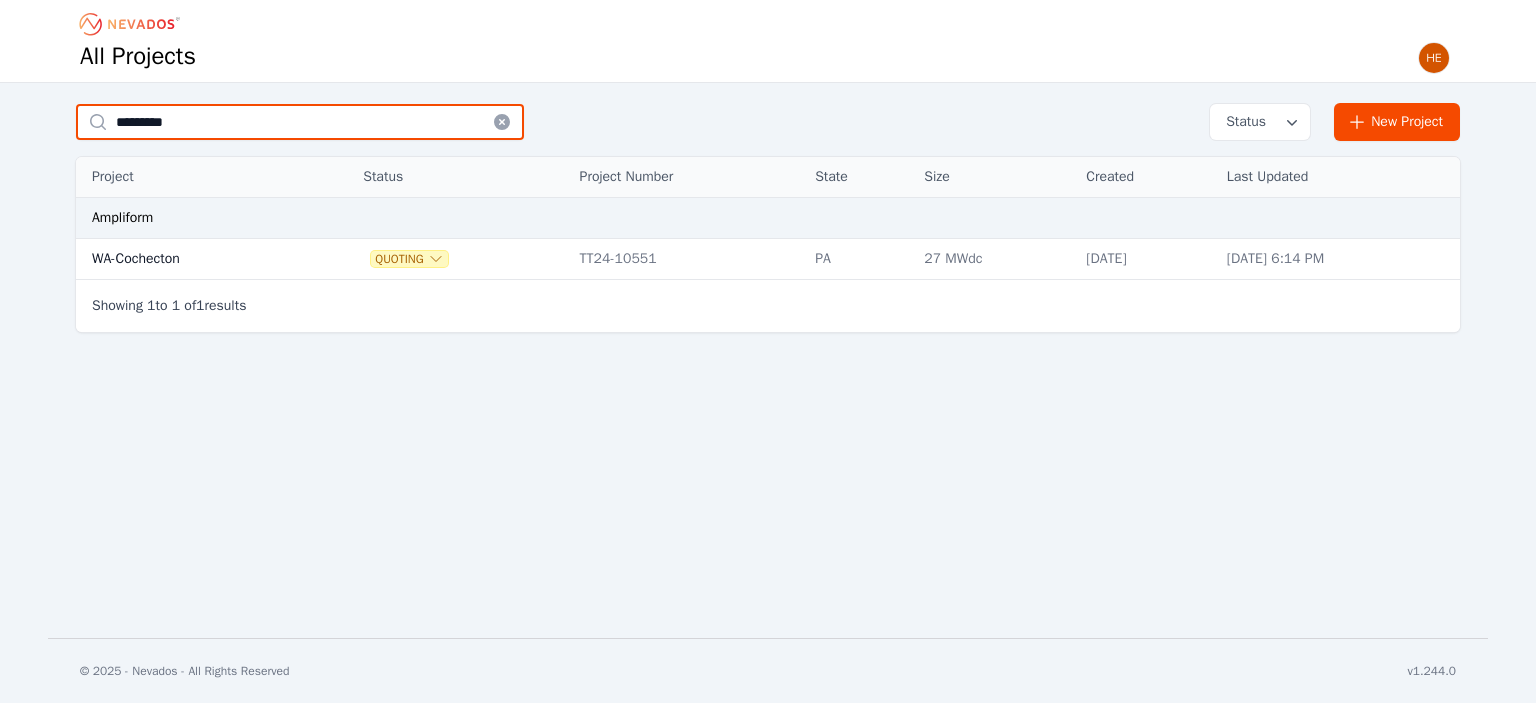 type on "*********" 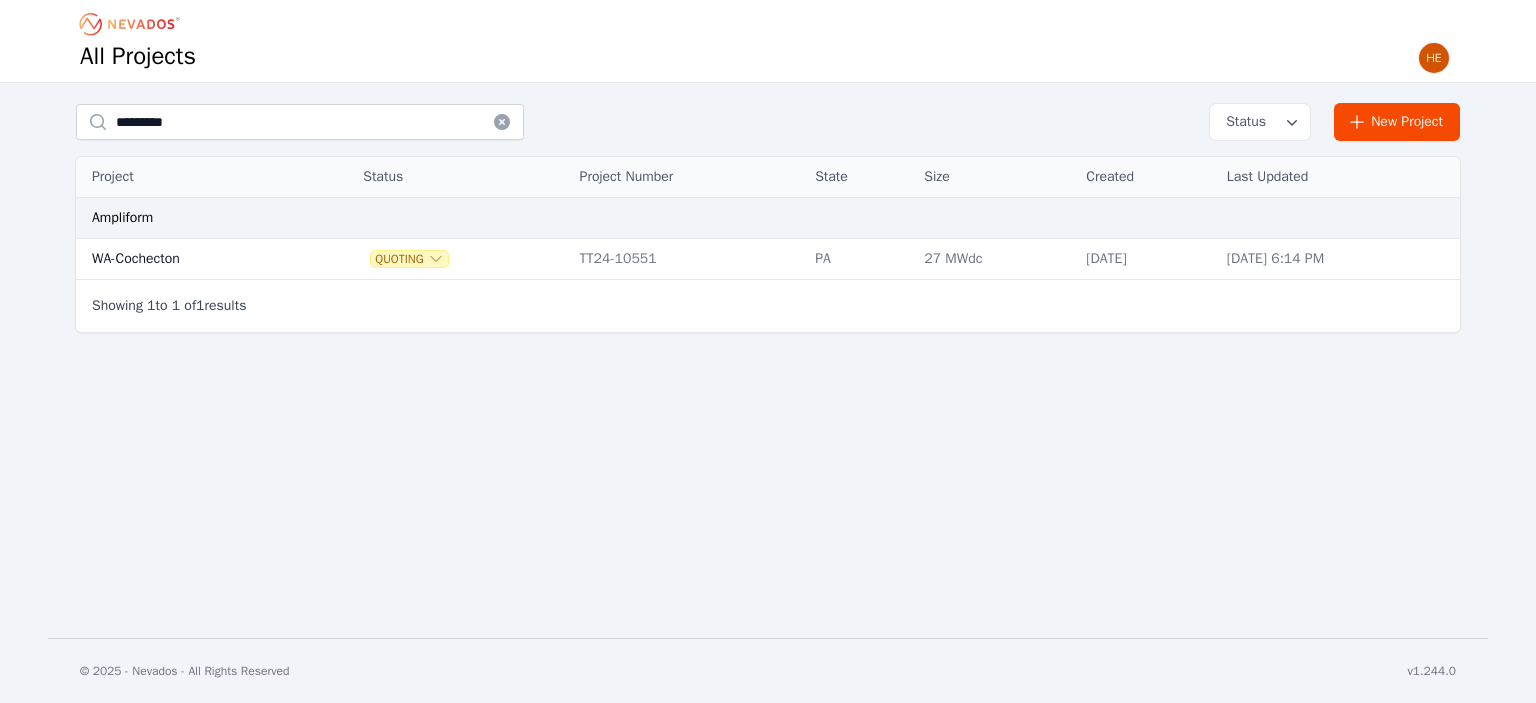 click on "WA-Cochecton" at bounding box center (194, 259) 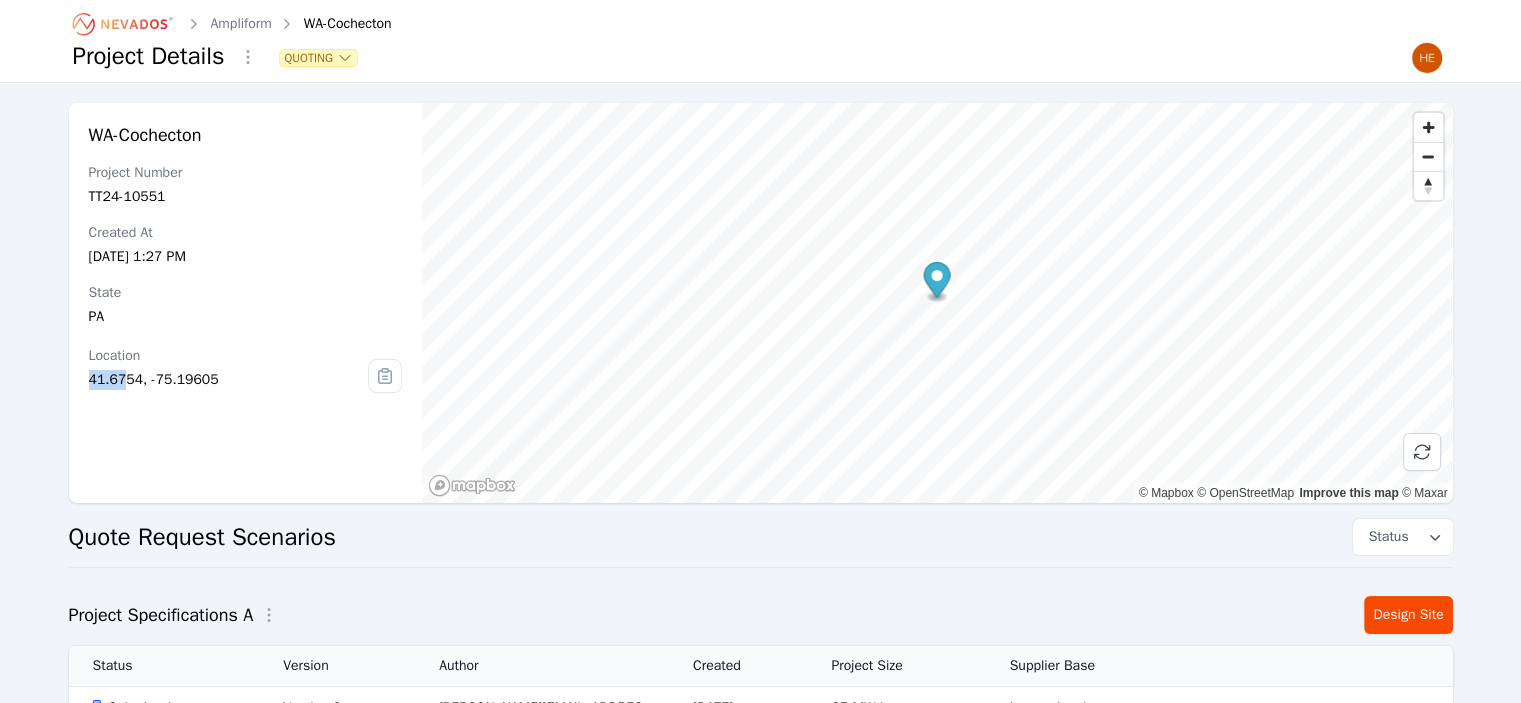 drag, startPoint x: 120, startPoint y: 379, endPoint x: 84, endPoint y: 380, distance: 36.013885 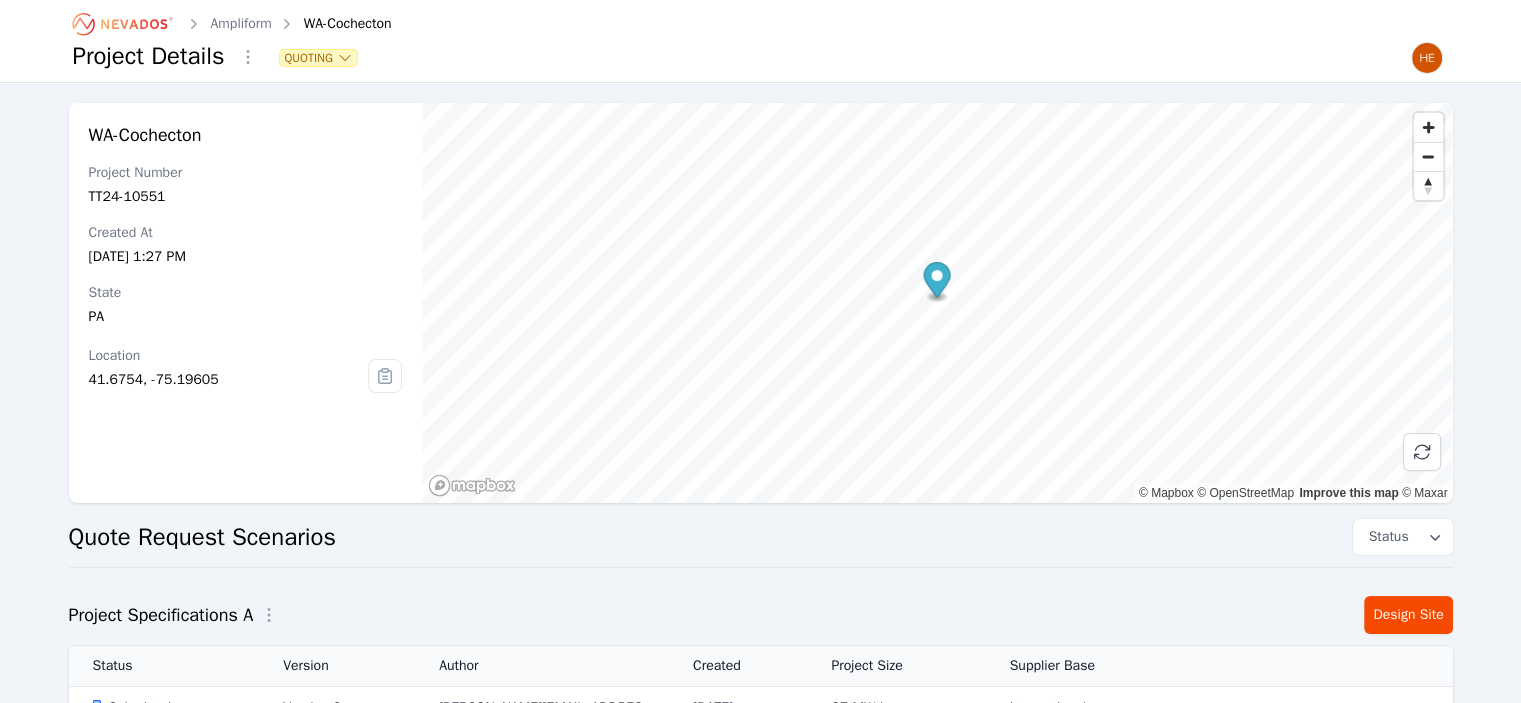 click on "41.6754, -75.19605" at bounding box center (229, 380) 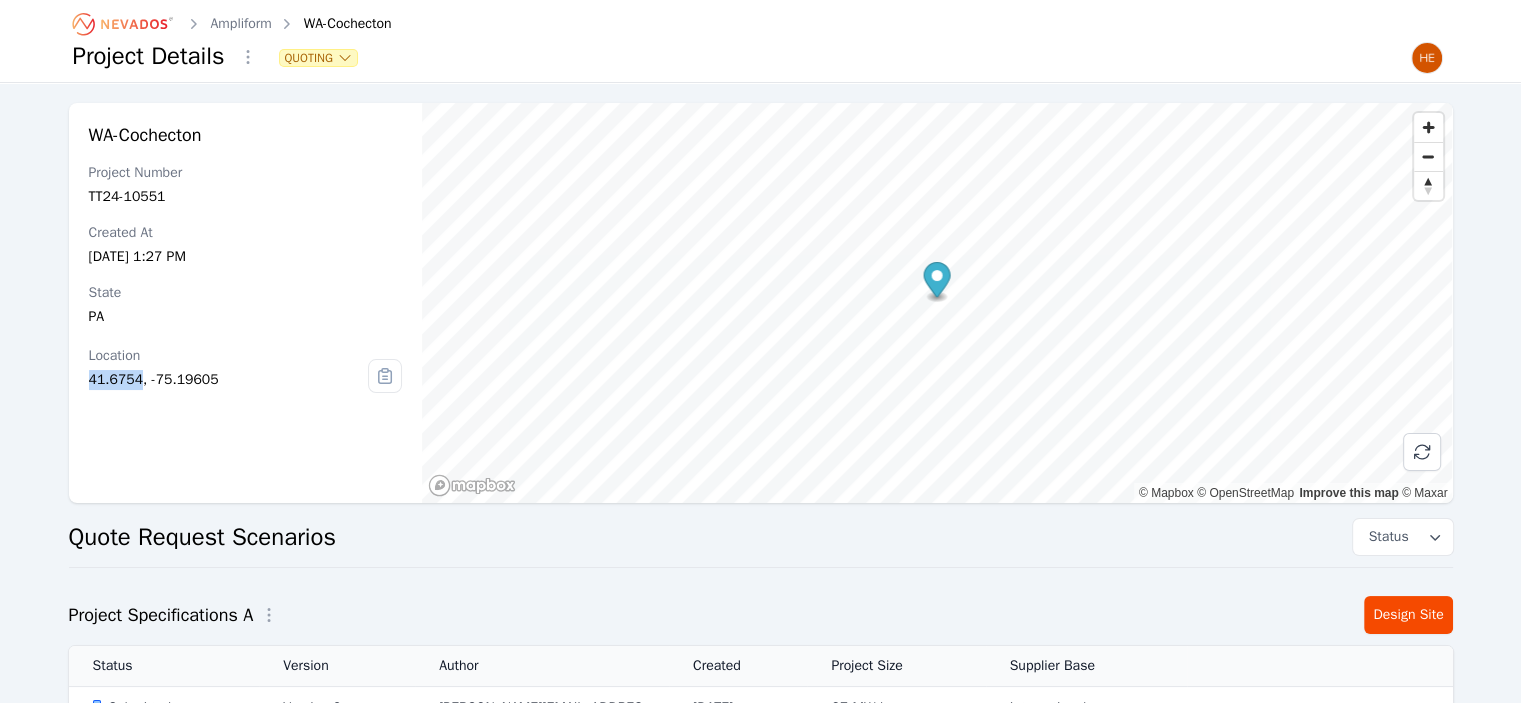 drag, startPoint x: 133, startPoint y: 380, endPoint x: 89, endPoint y: 382, distance: 44.04543 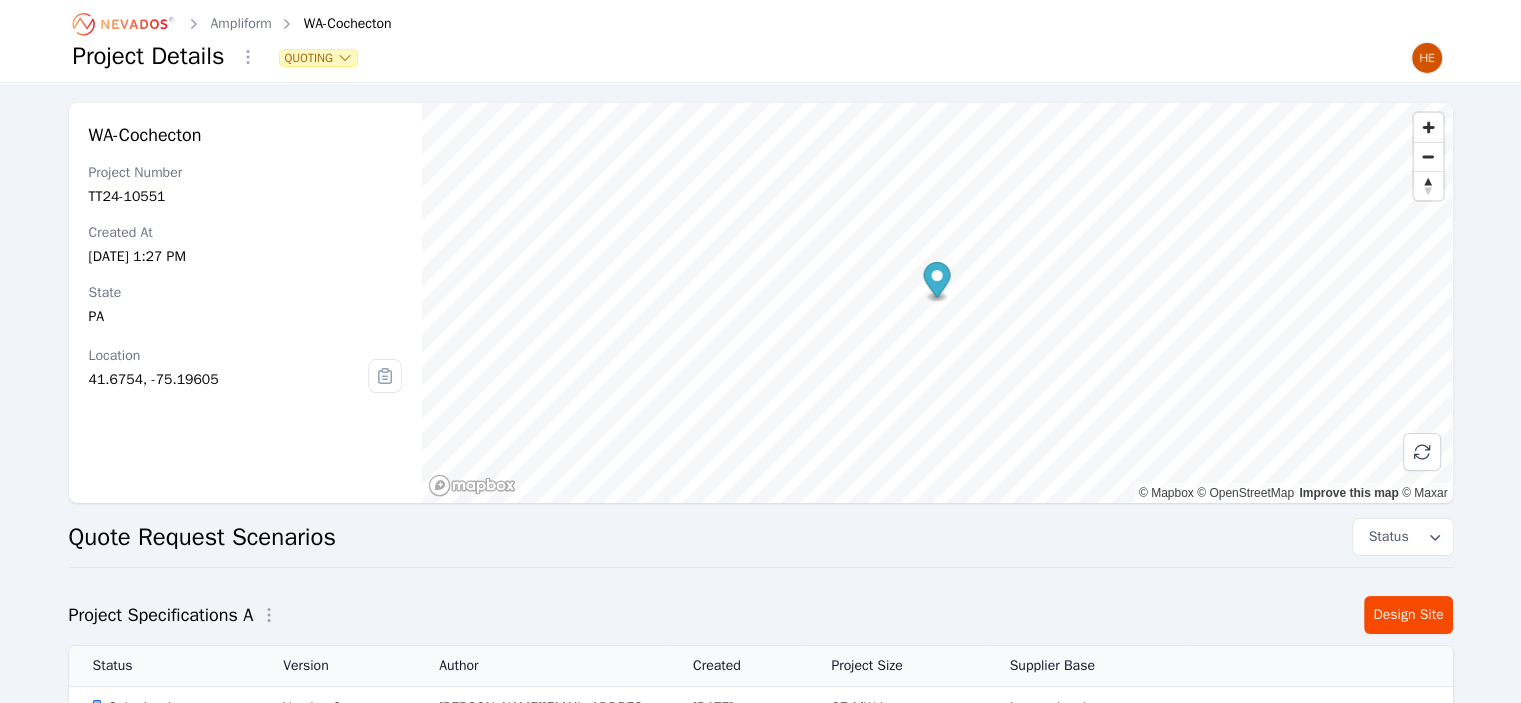 click on "WA-Cochecton Project Number TT24-10551 Created At Oct 12, 2024, 1:27 PM State PA Location 41.6754, -75.19605" at bounding box center (246, 303) 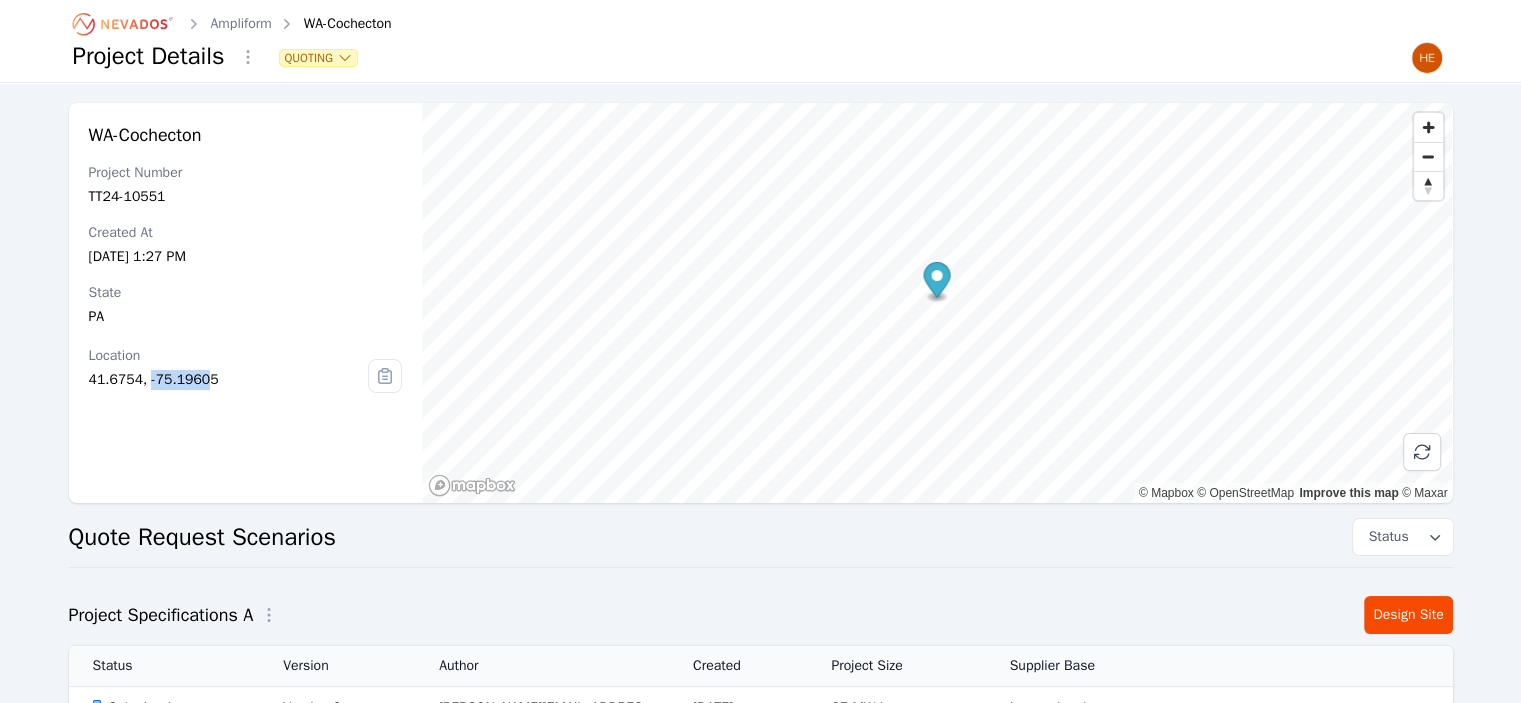 drag, startPoint x: 143, startPoint y: 379, endPoint x: 200, endPoint y: 383, distance: 57.14018 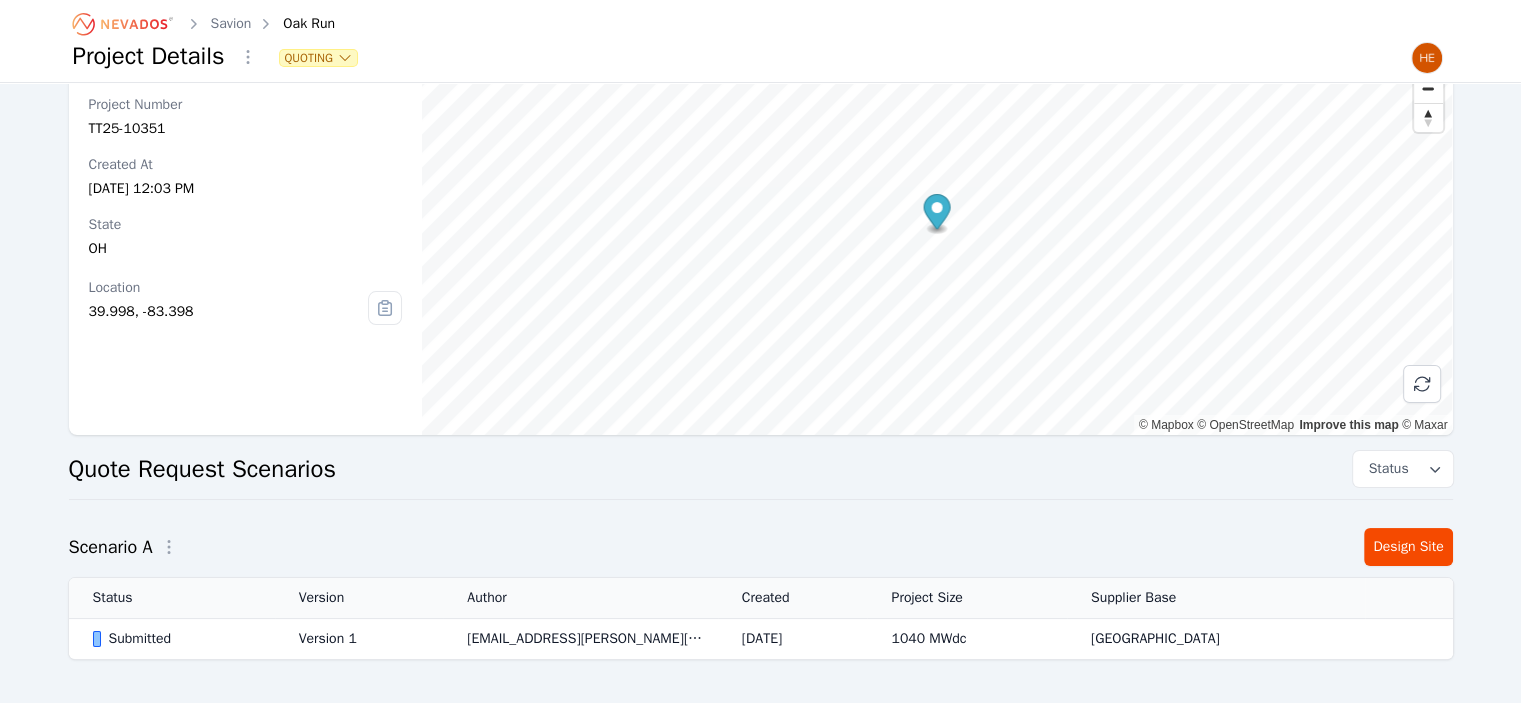 scroll, scrollTop: 139, scrollLeft: 0, axis: vertical 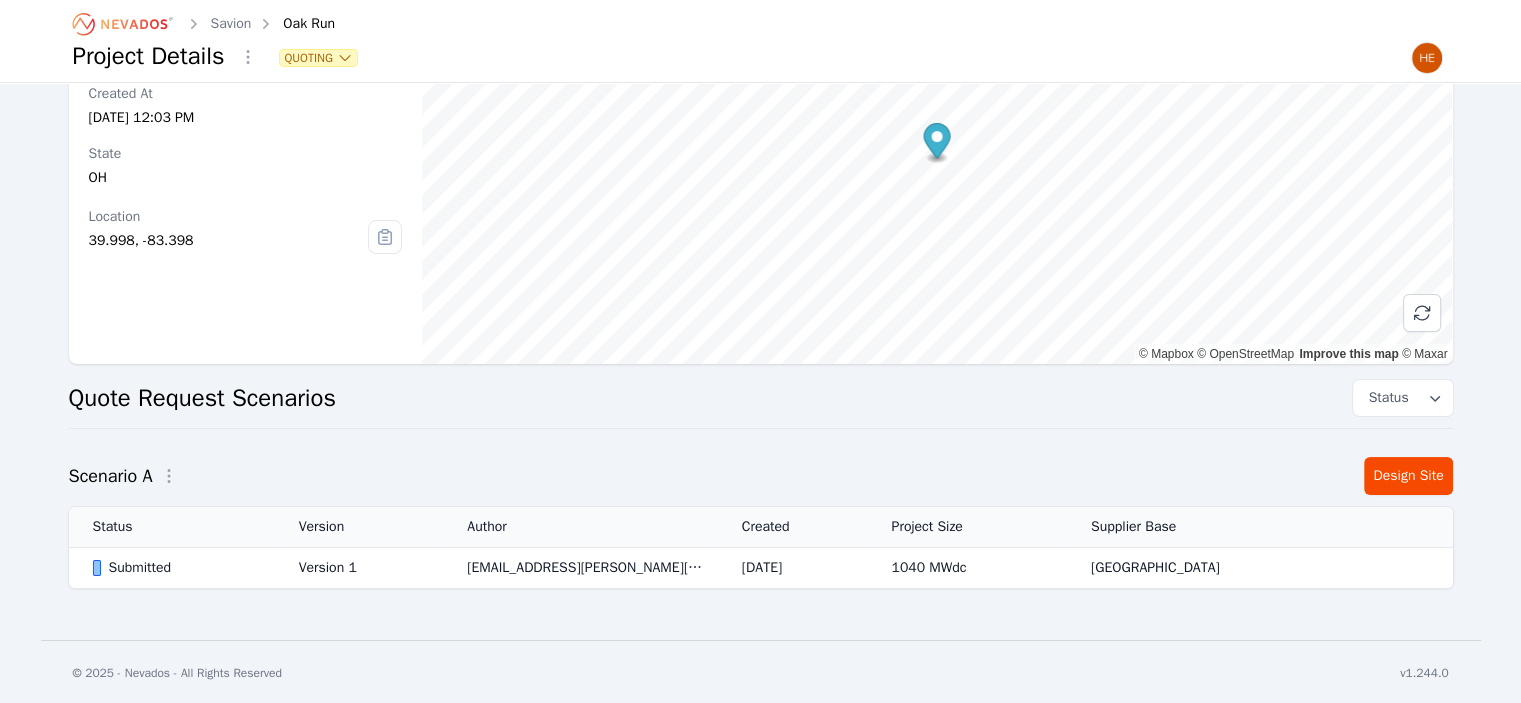 click on "Submitted" at bounding box center (179, 568) 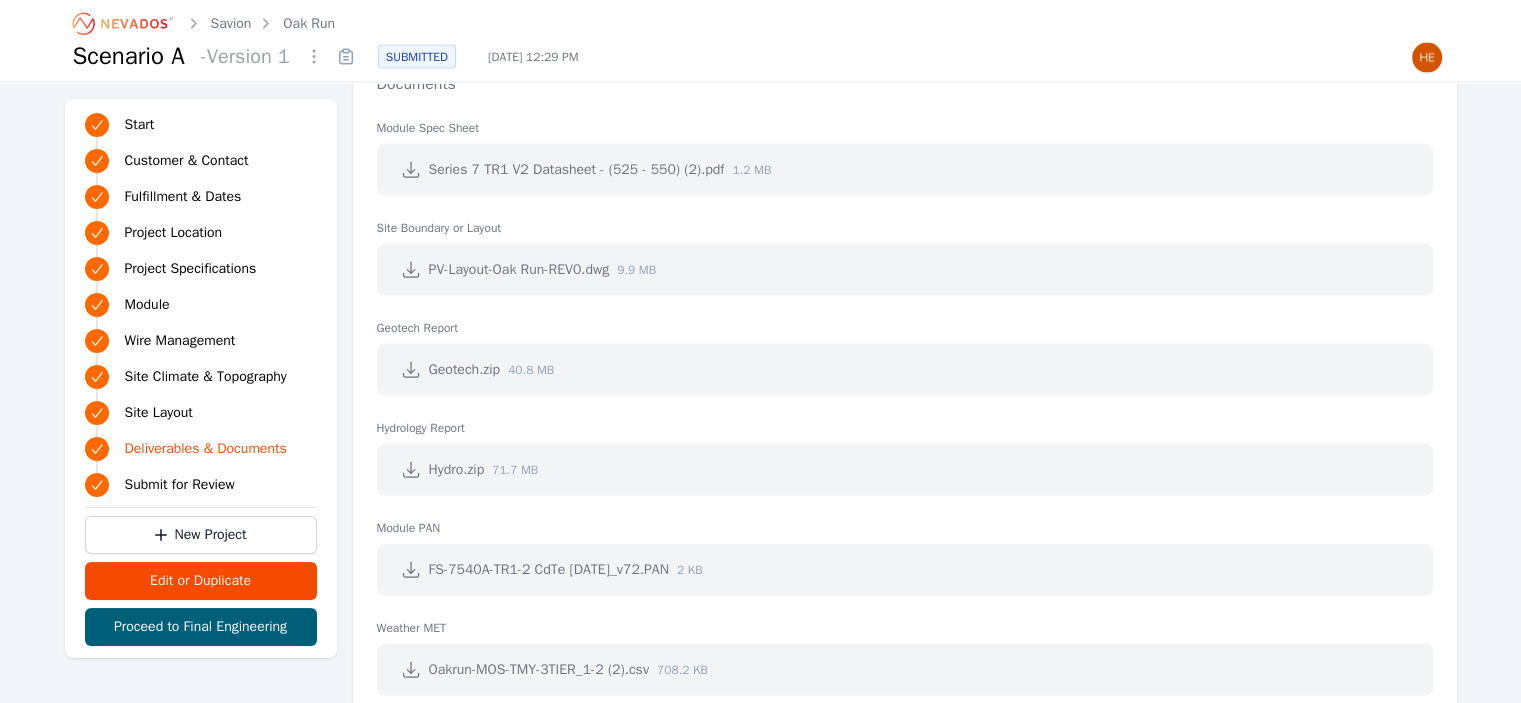 scroll, scrollTop: 4200, scrollLeft: 0, axis: vertical 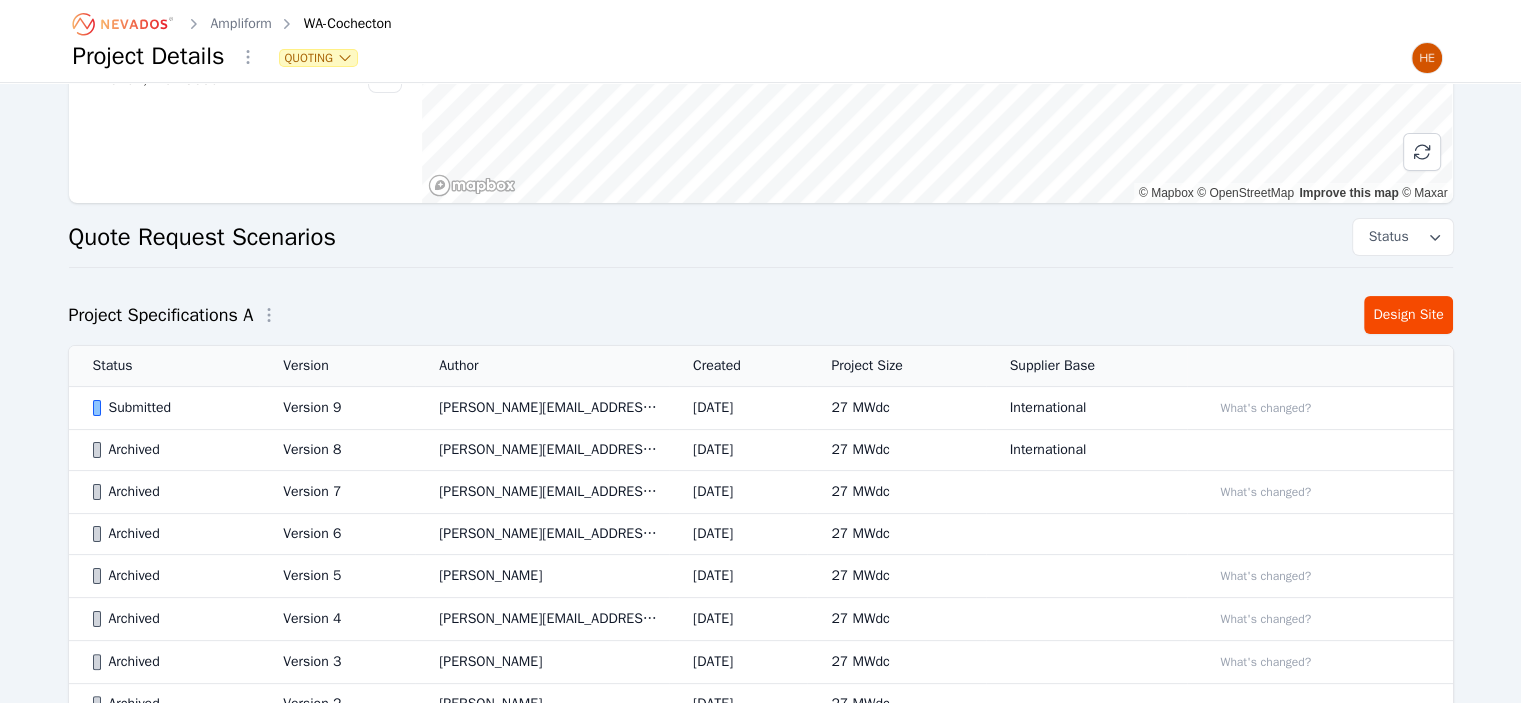 click on "Submitted" at bounding box center (171, 408) 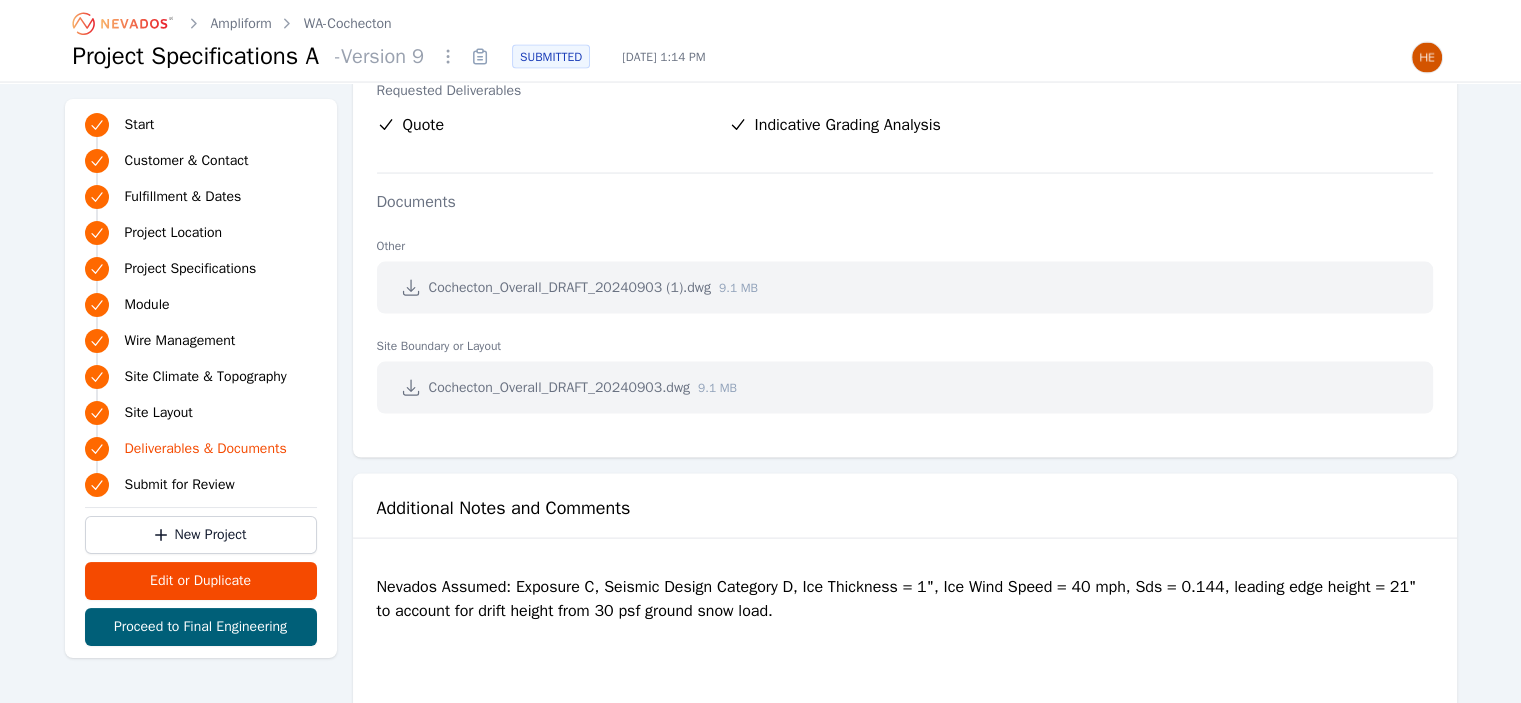 scroll, scrollTop: 4000, scrollLeft: 0, axis: vertical 